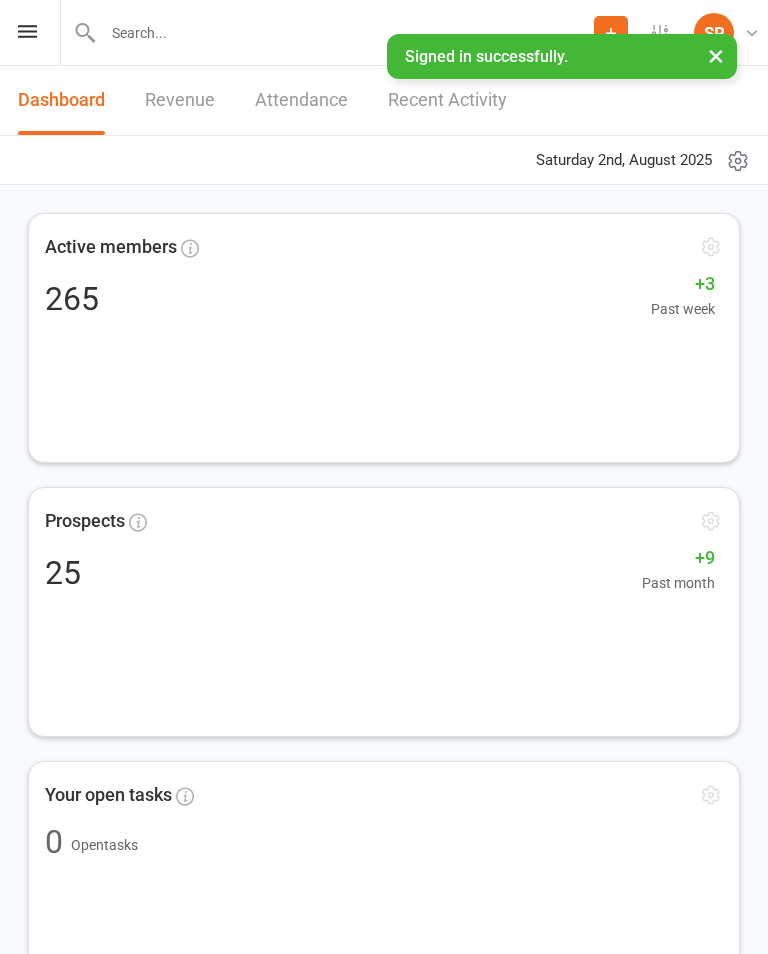 scroll, scrollTop: 0, scrollLeft: 0, axis: both 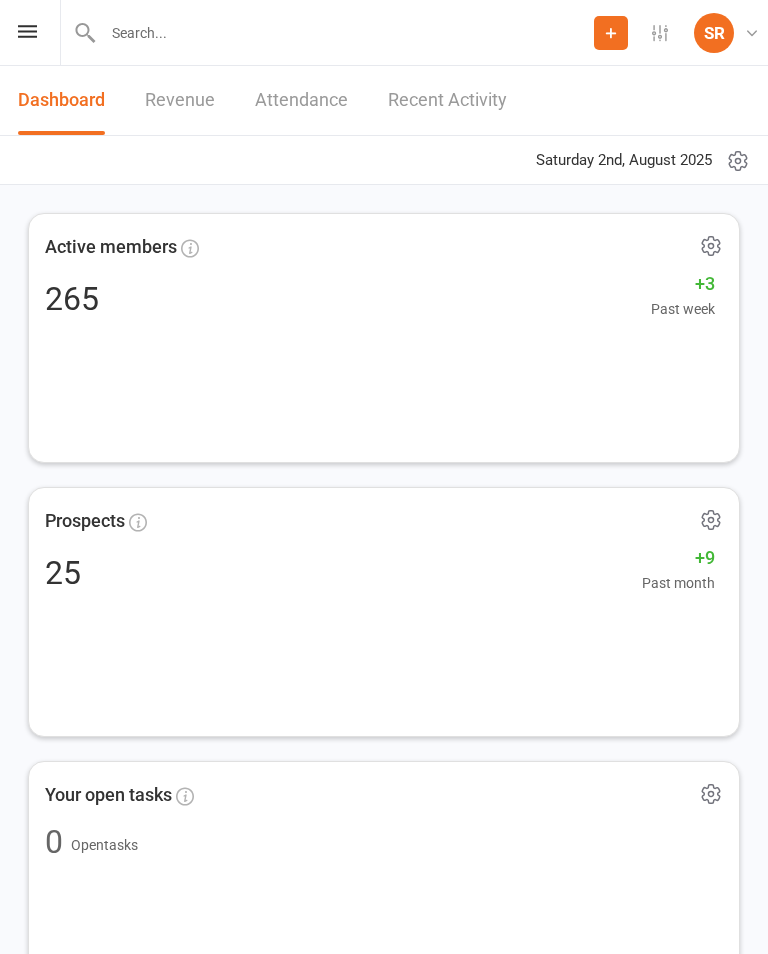 click at bounding box center [27, 31] 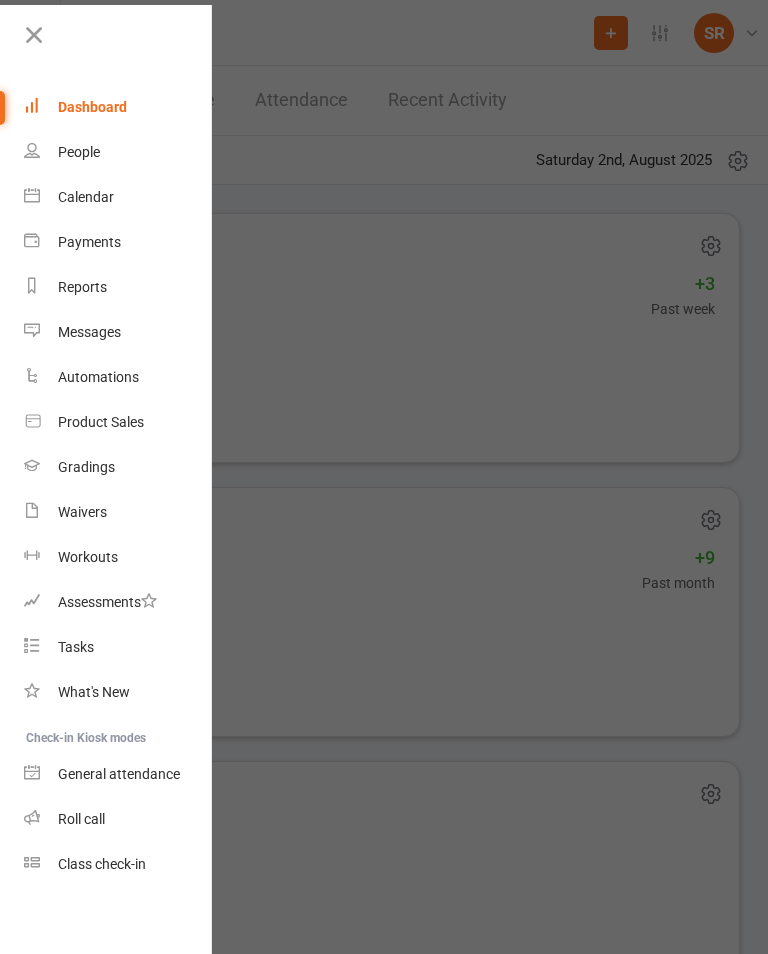 click on "Calendar" at bounding box center [118, 197] 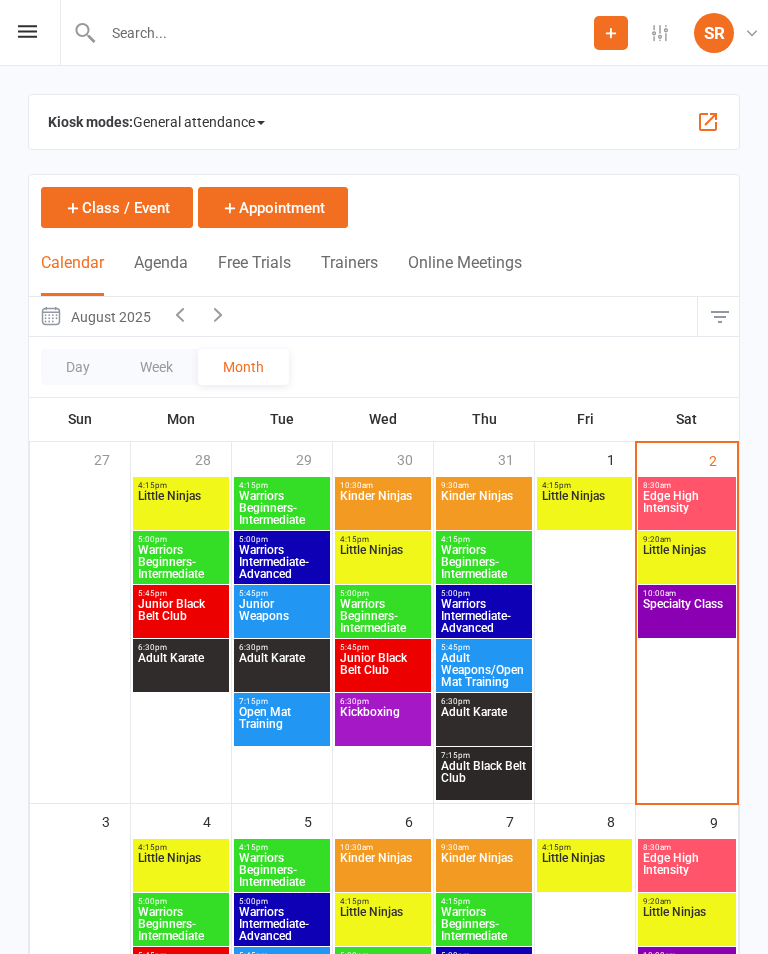 click on "General attendance" at bounding box center [199, 122] 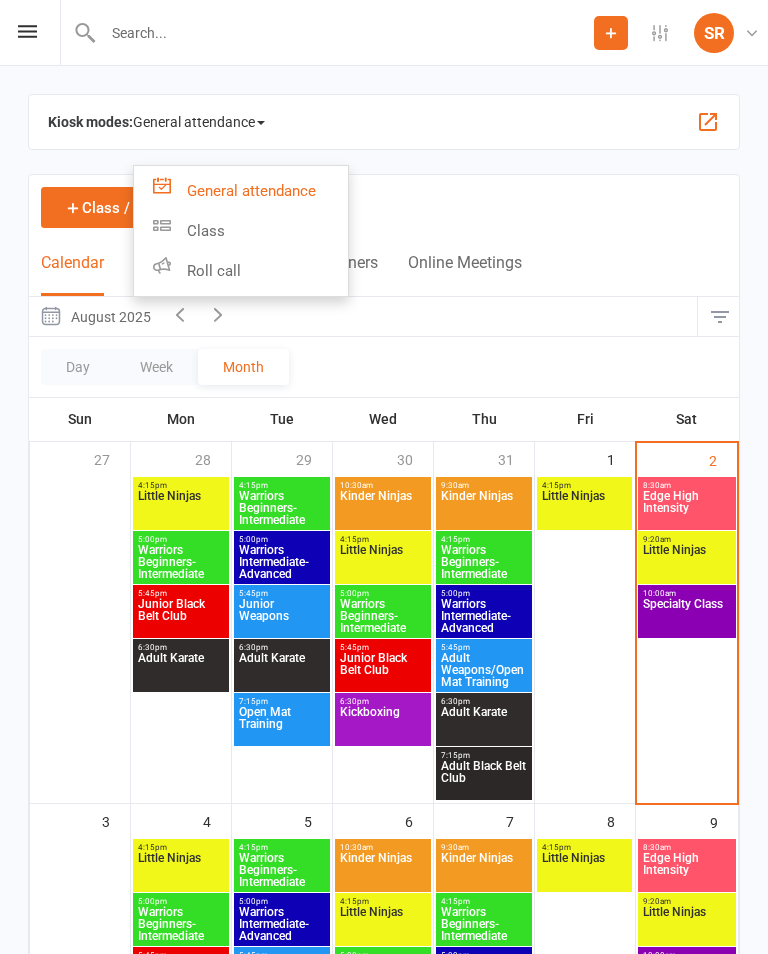 click on "Class" at bounding box center (241, 231) 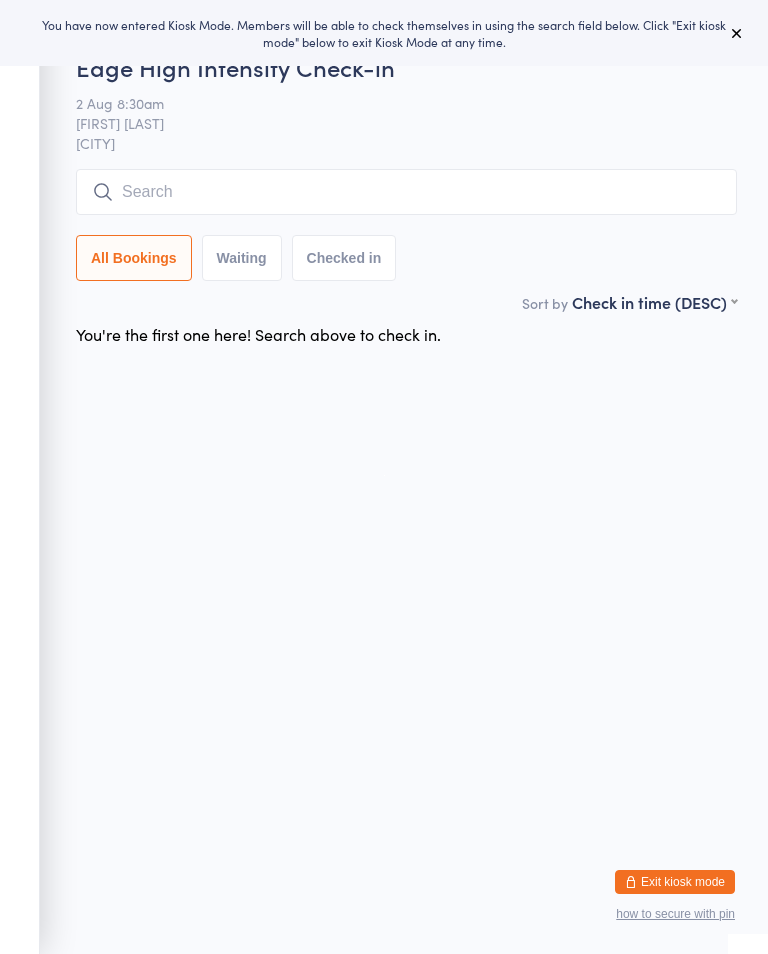 scroll, scrollTop: 0, scrollLeft: 0, axis: both 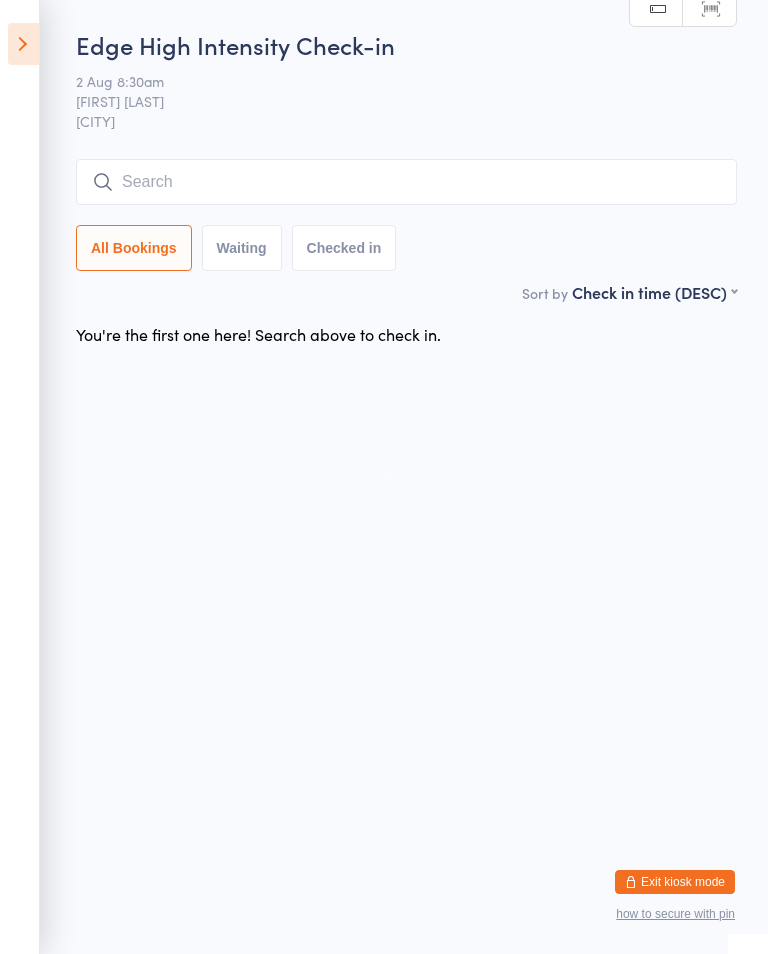 click at bounding box center (406, 182) 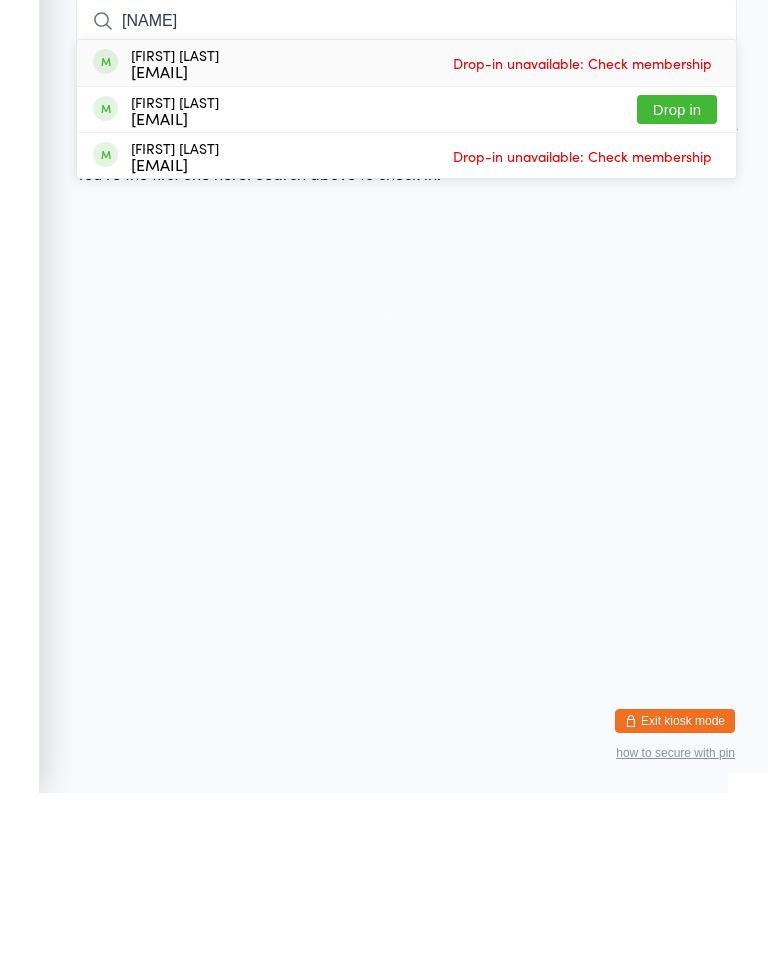 type on "[NAME]" 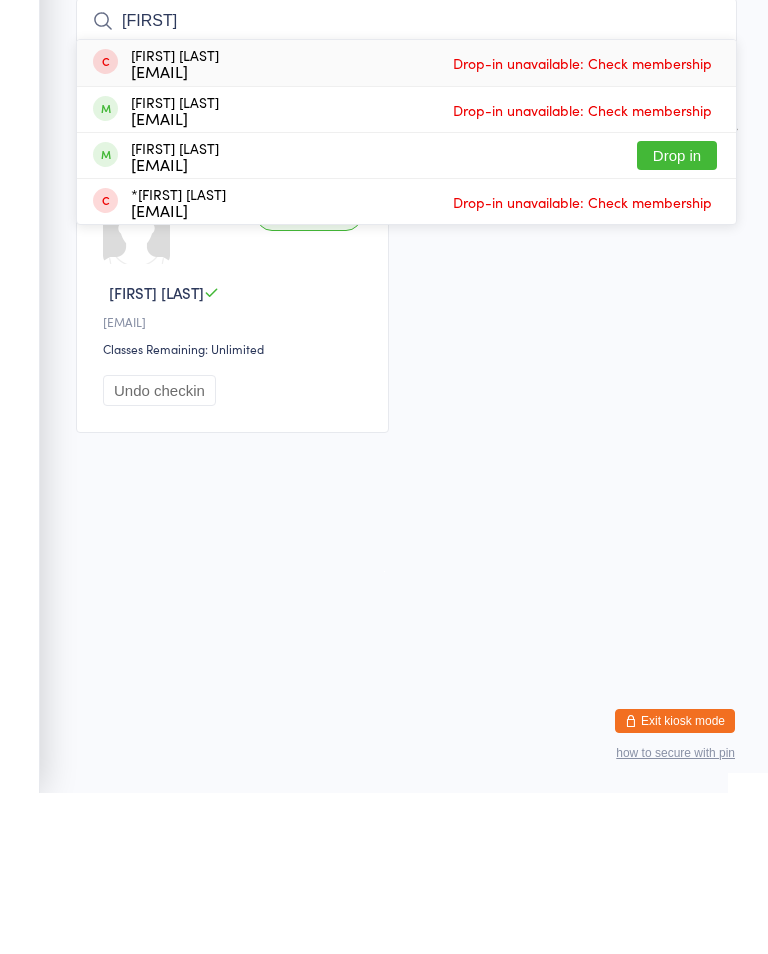 type on "[FIRST]" 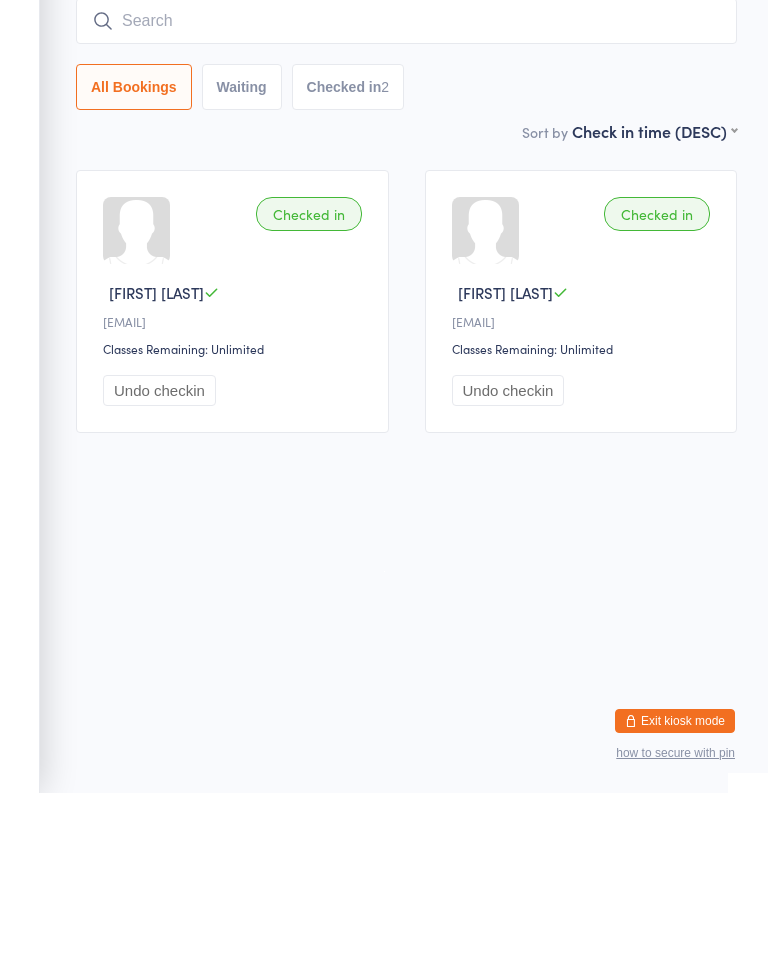 click at bounding box center (406, 182) 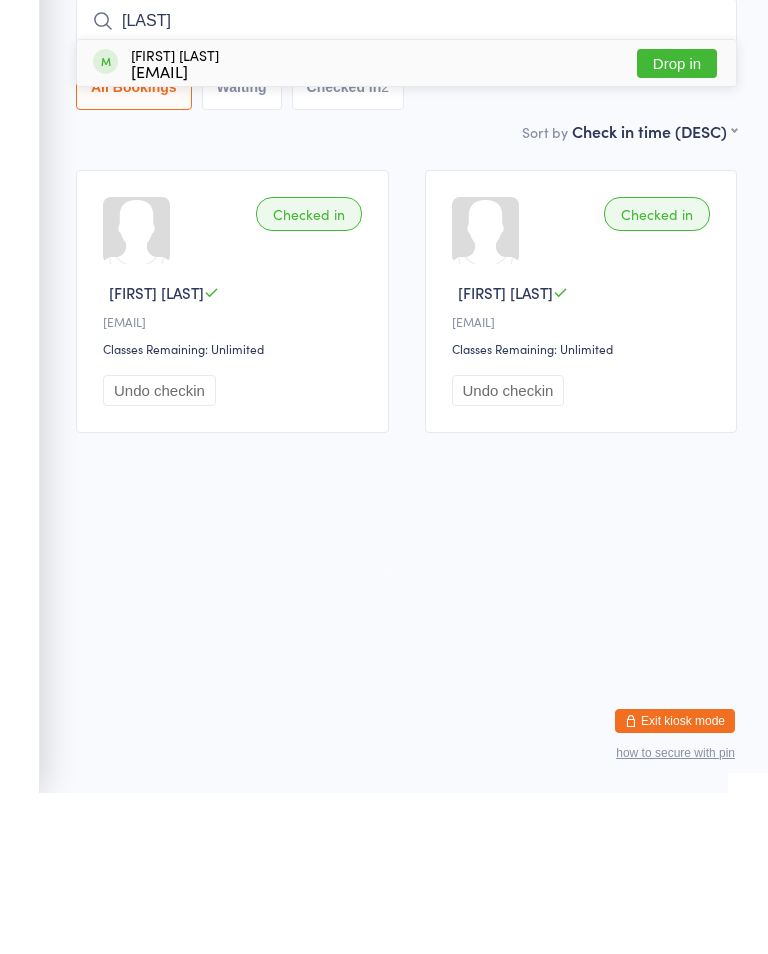 type on "[LAST]" 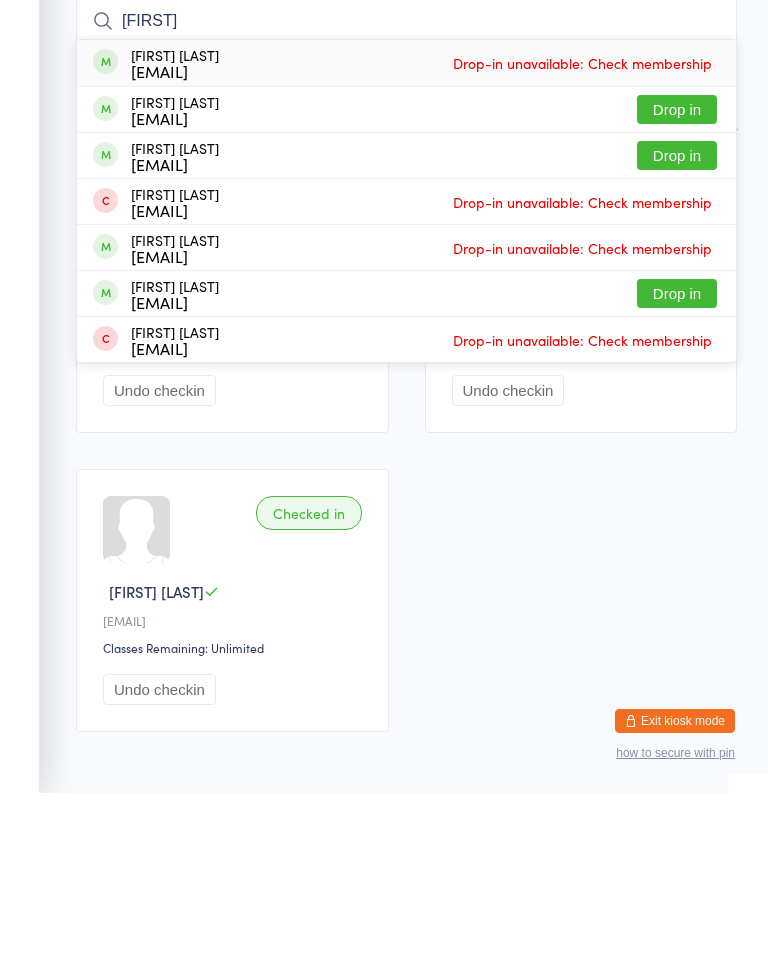 type on "[FIRST]" 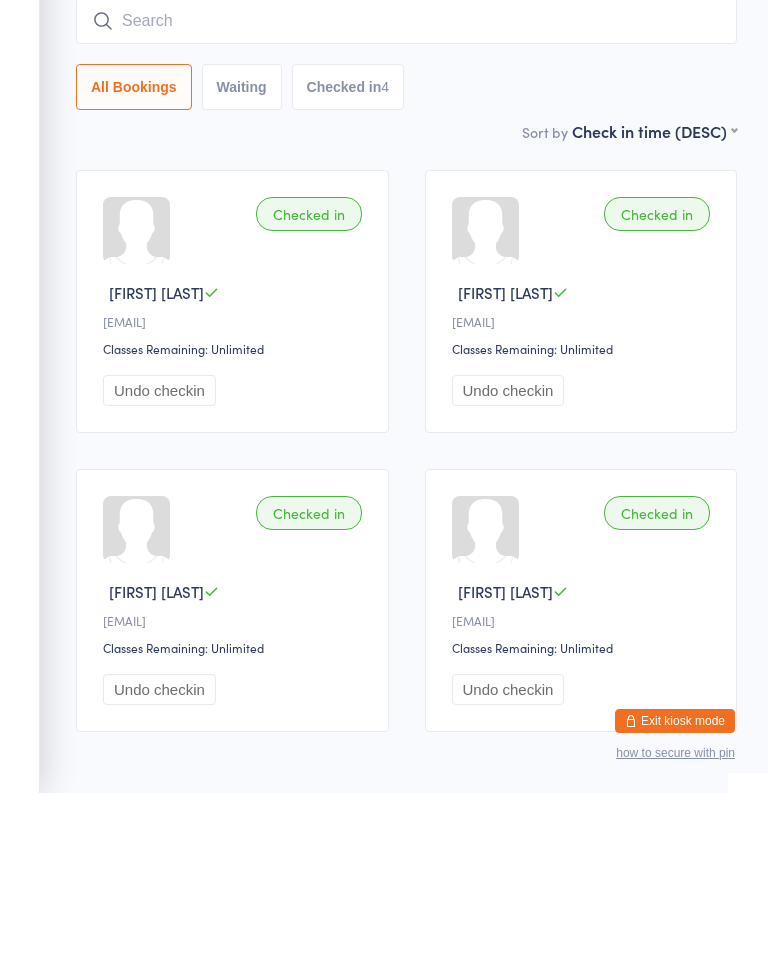 click at bounding box center (406, 182) 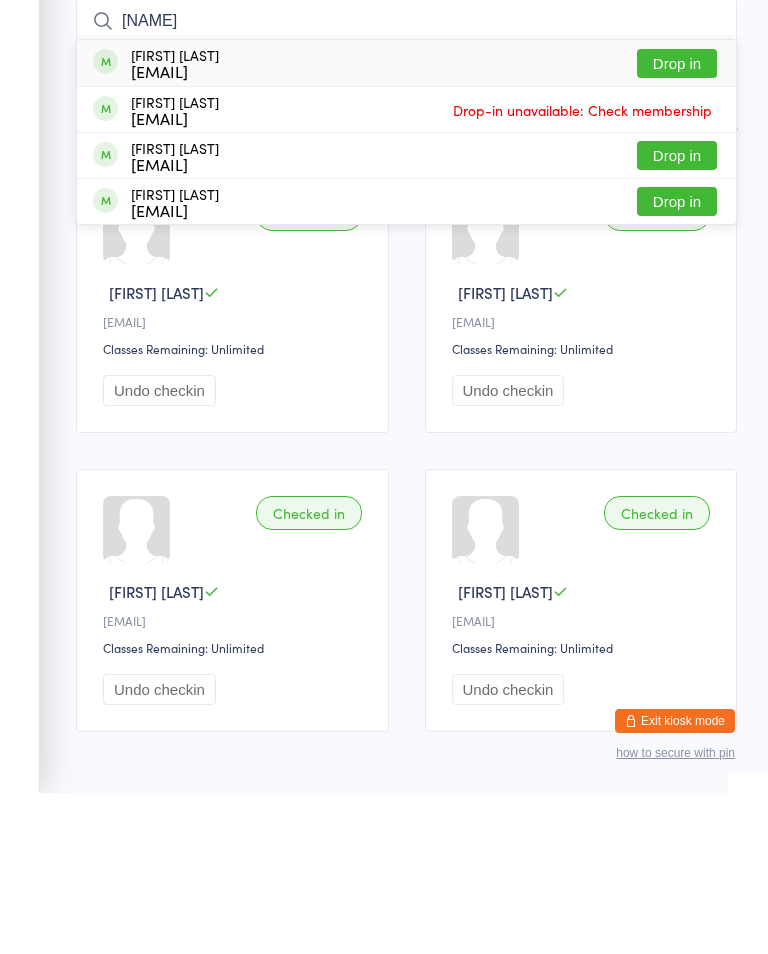 type on "[NAME]" 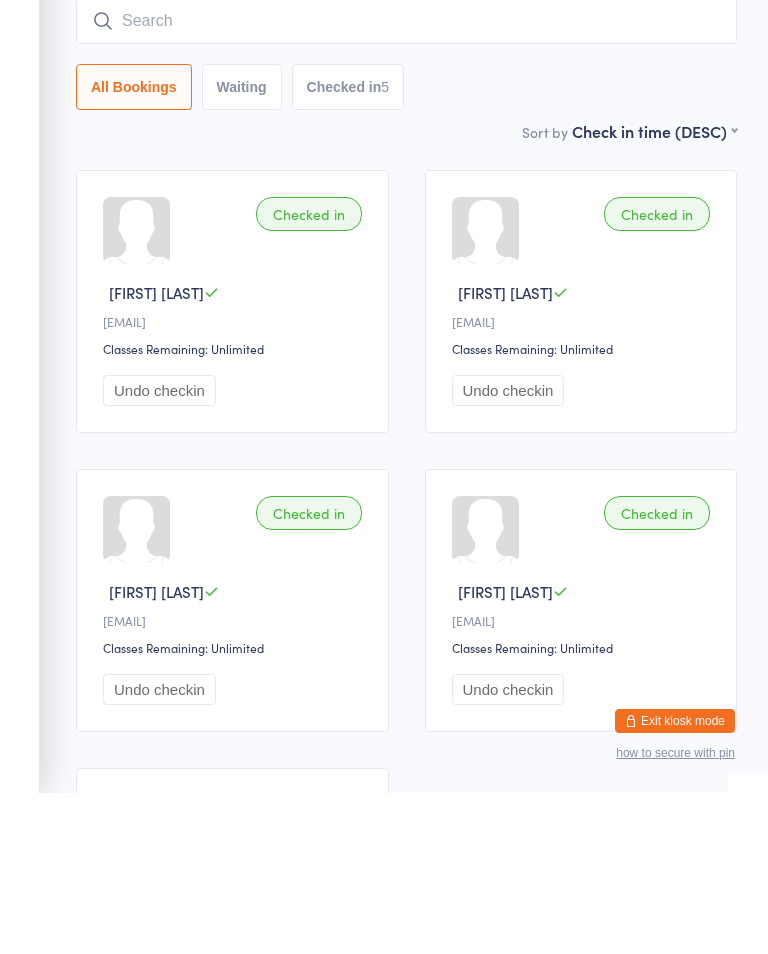 click at bounding box center [406, 182] 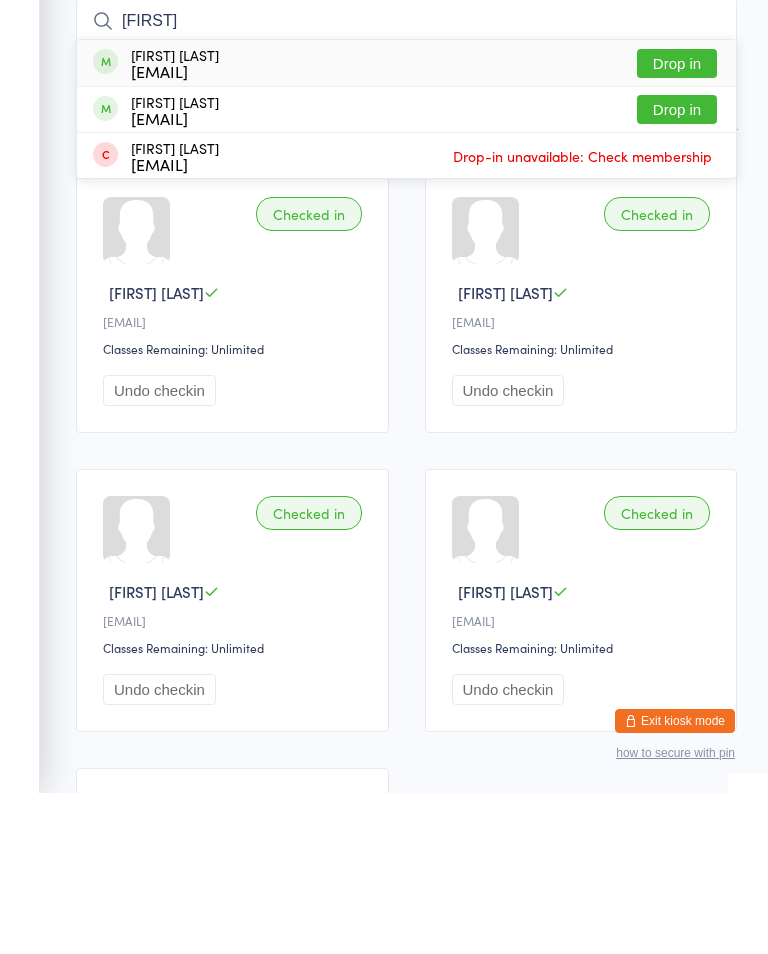 type on "[FIRST]" 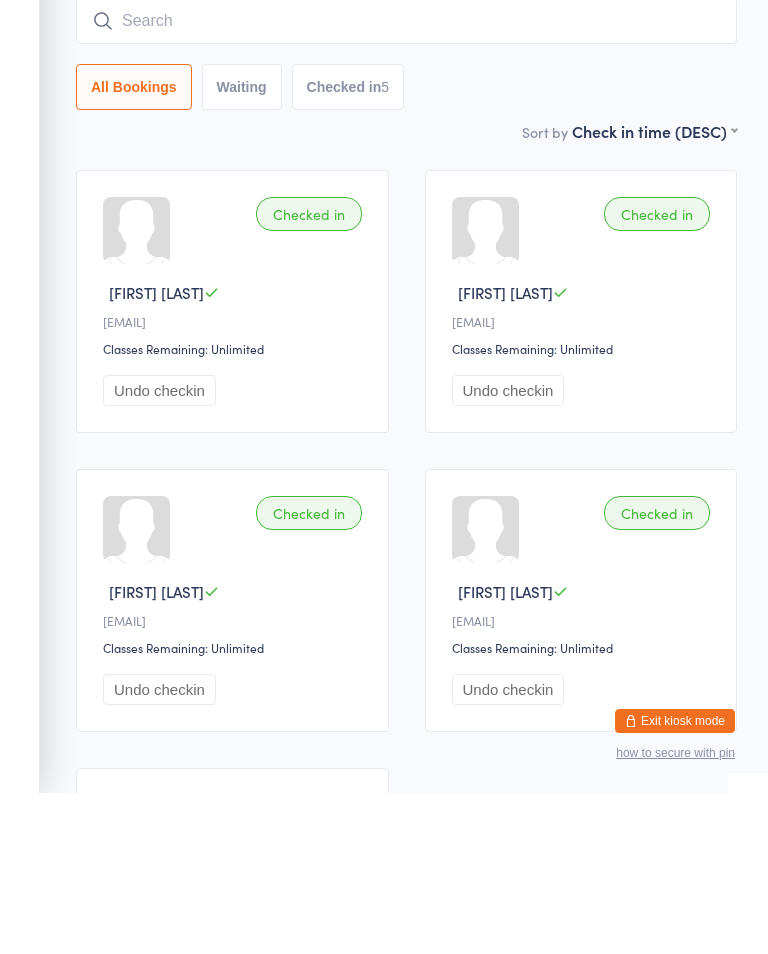 scroll, scrollTop: 161, scrollLeft: 0, axis: vertical 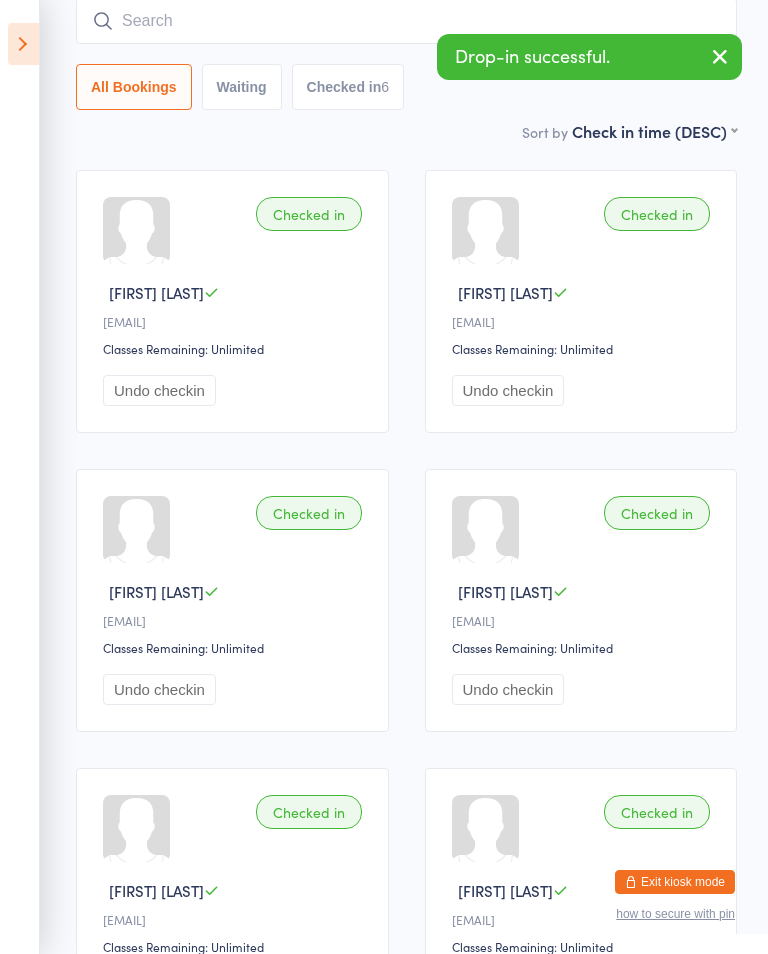 click at bounding box center [406, 21] 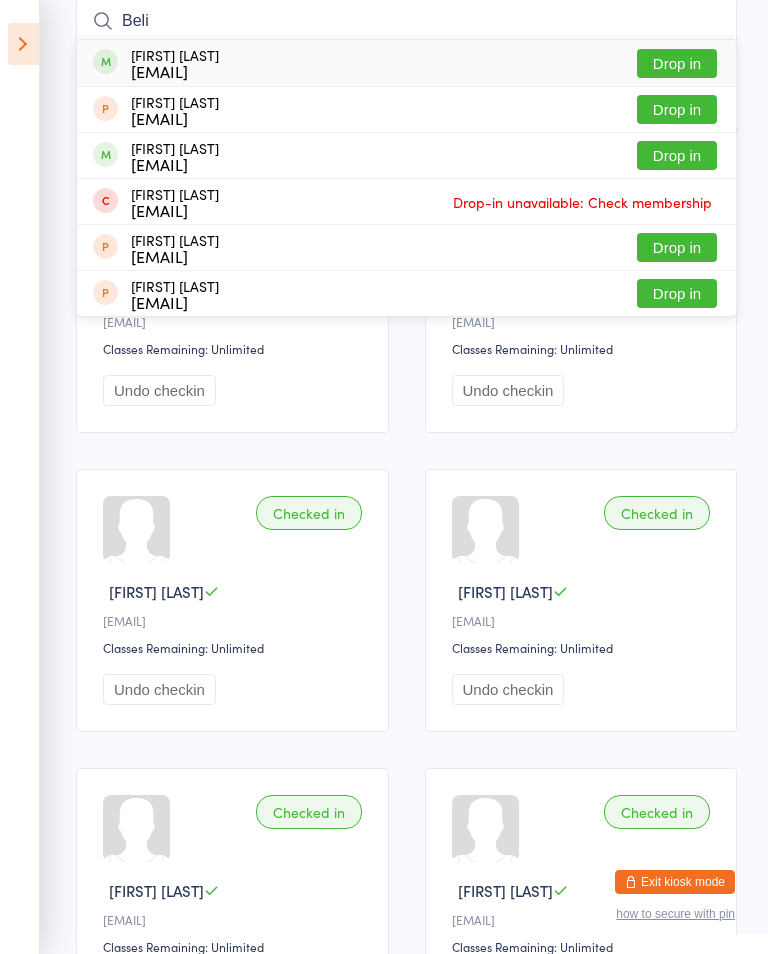type on "Beli" 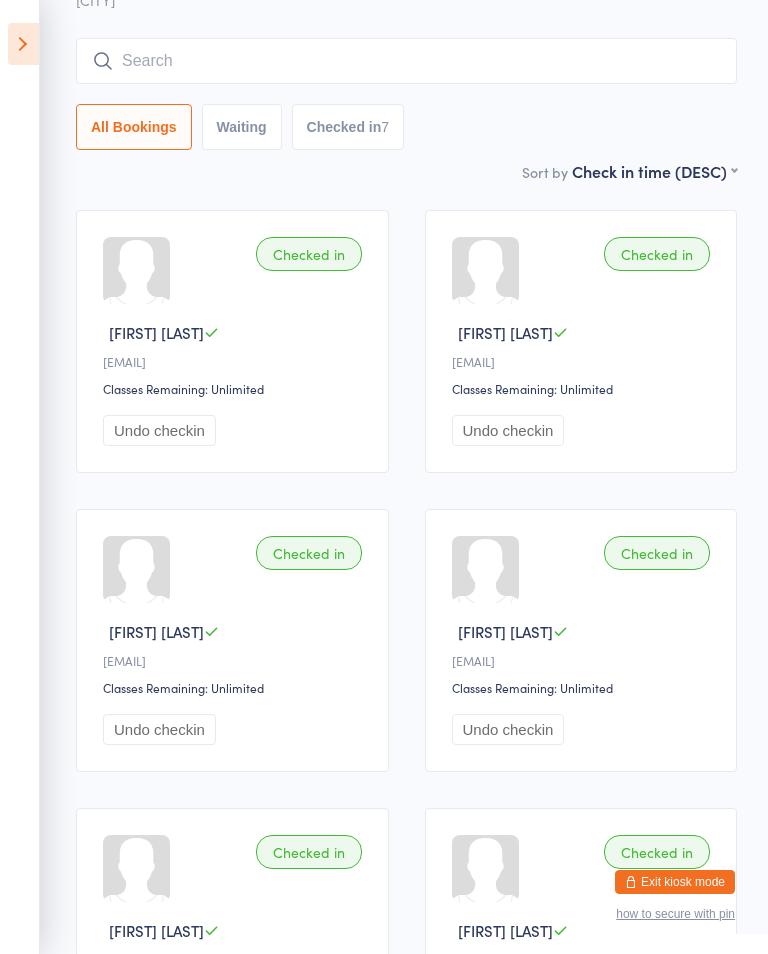 scroll, scrollTop: 0, scrollLeft: 0, axis: both 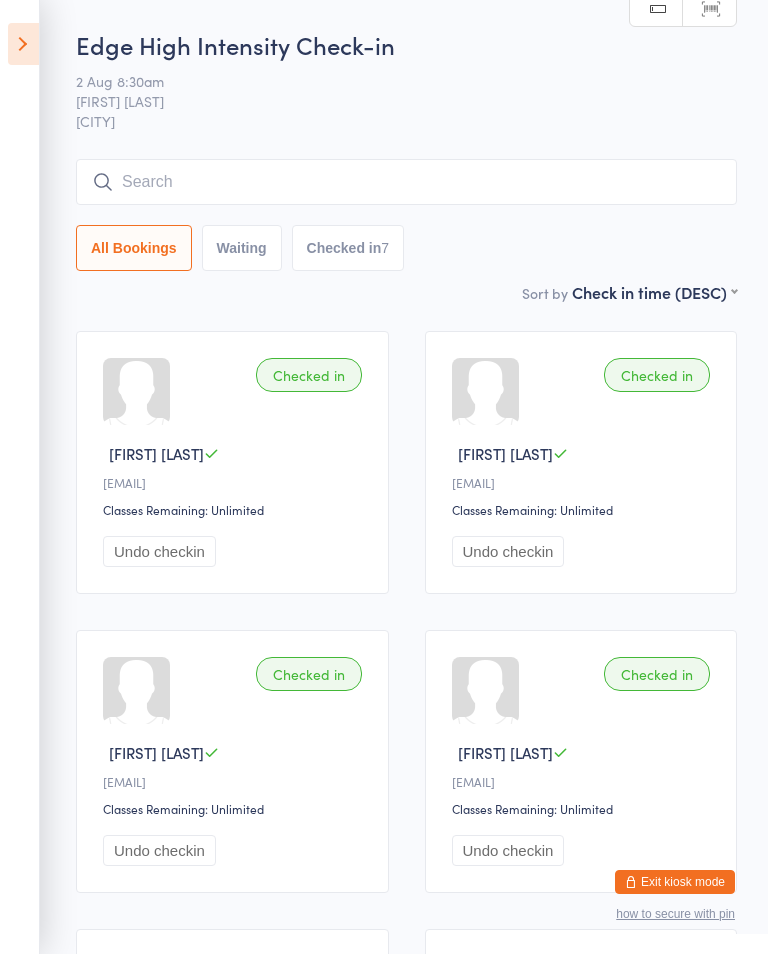 click at bounding box center (23, 44) 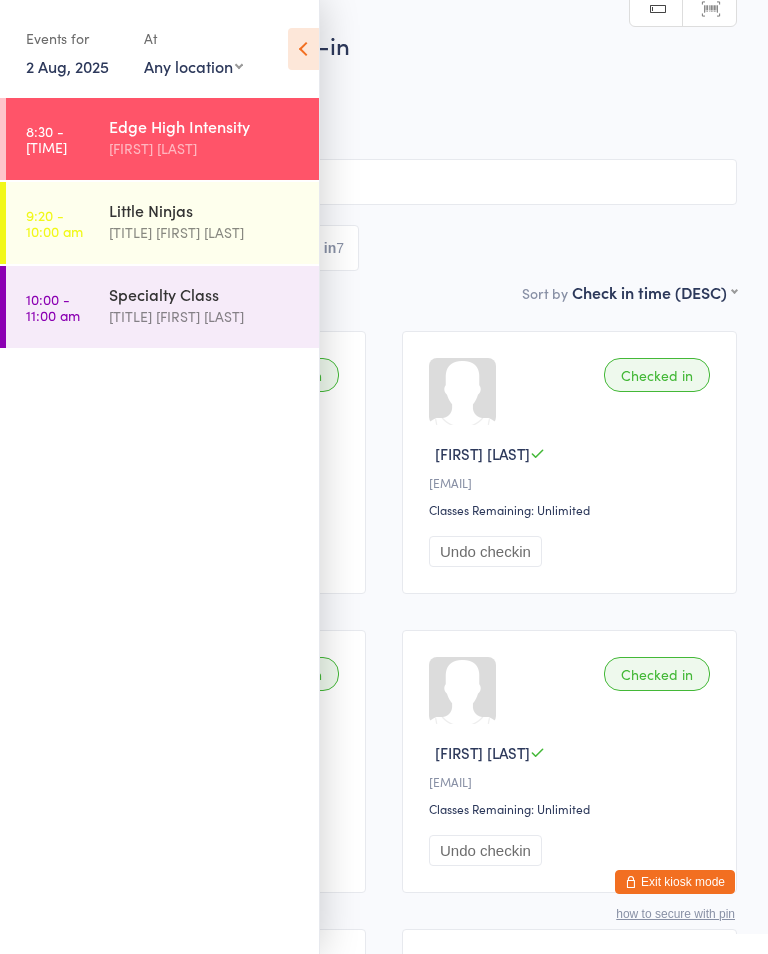 click on "2 Aug, 2025" at bounding box center [67, 66] 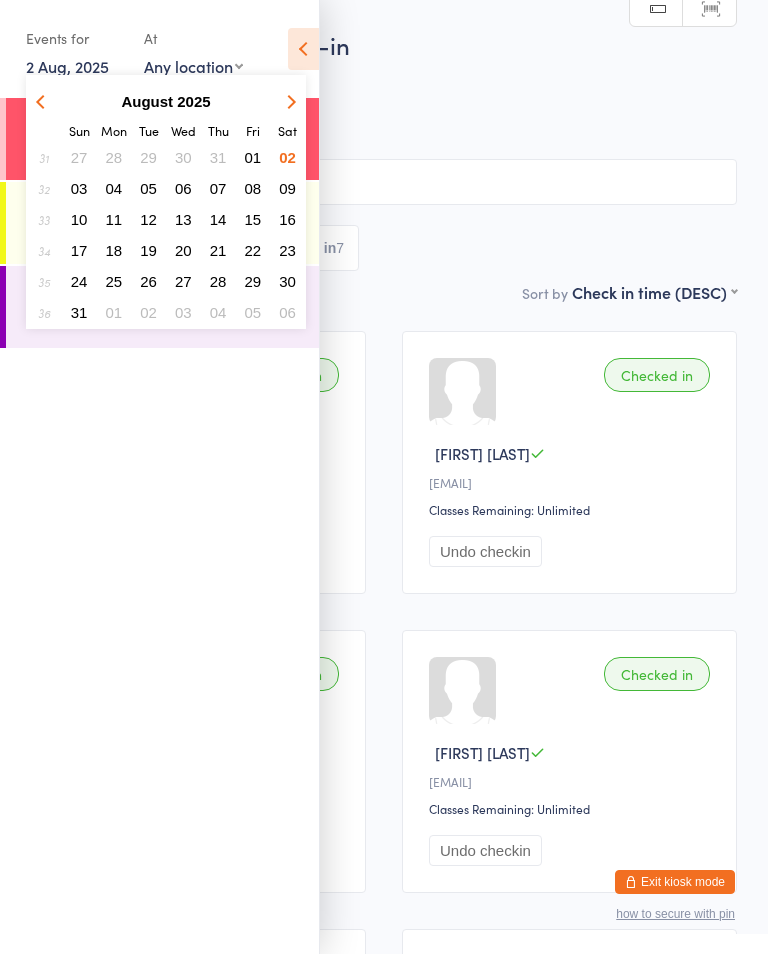 click on "01" at bounding box center (253, 157) 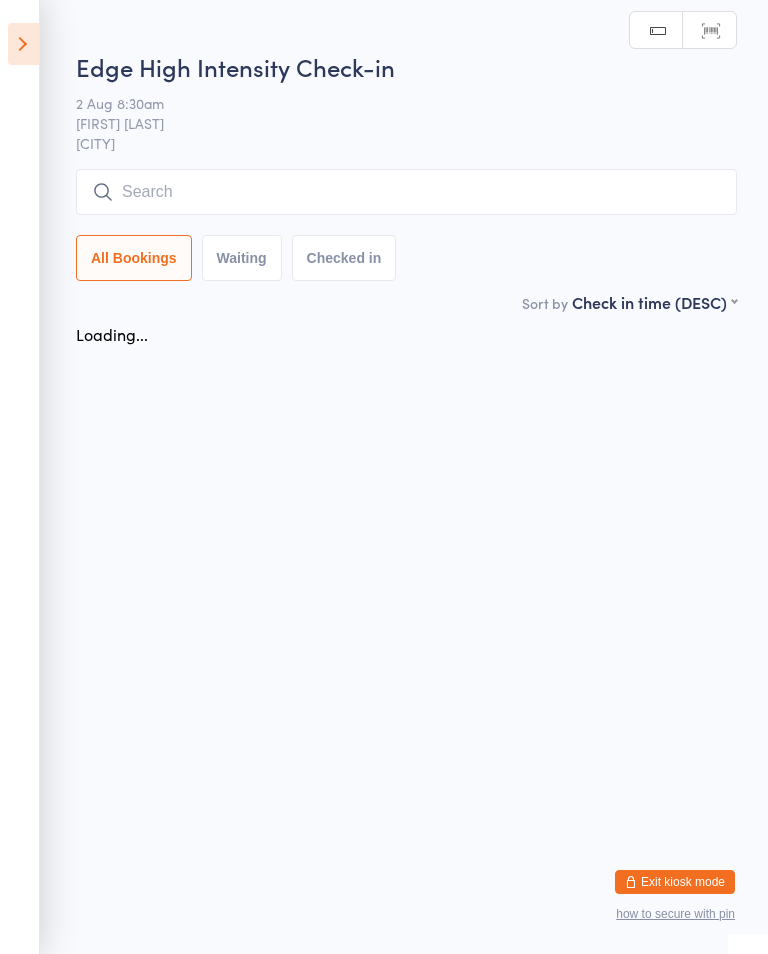 click at bounding box center [406, 192] 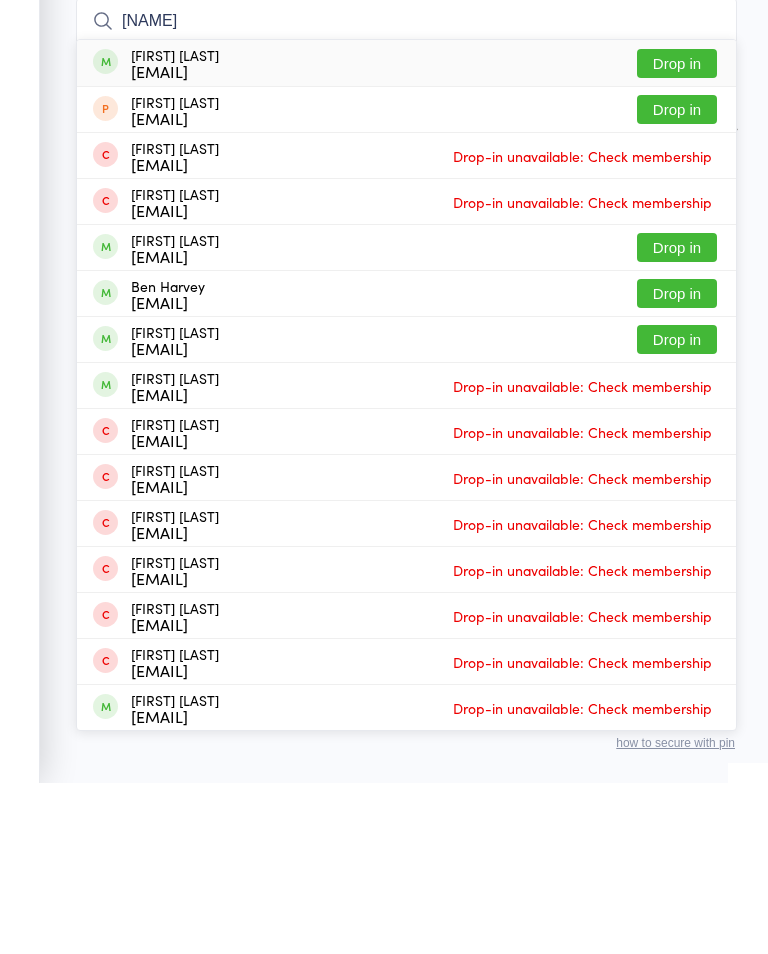 type on "[NAME]" 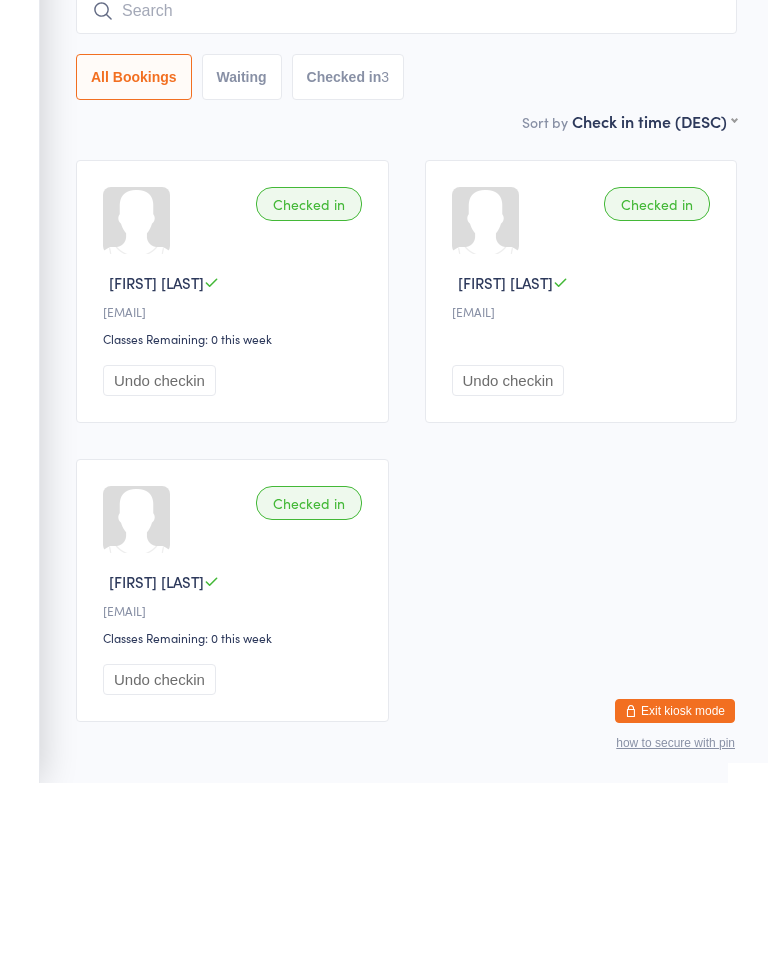 scroll, scrollTop: 104, scrollLeft: 0, axis: vertical 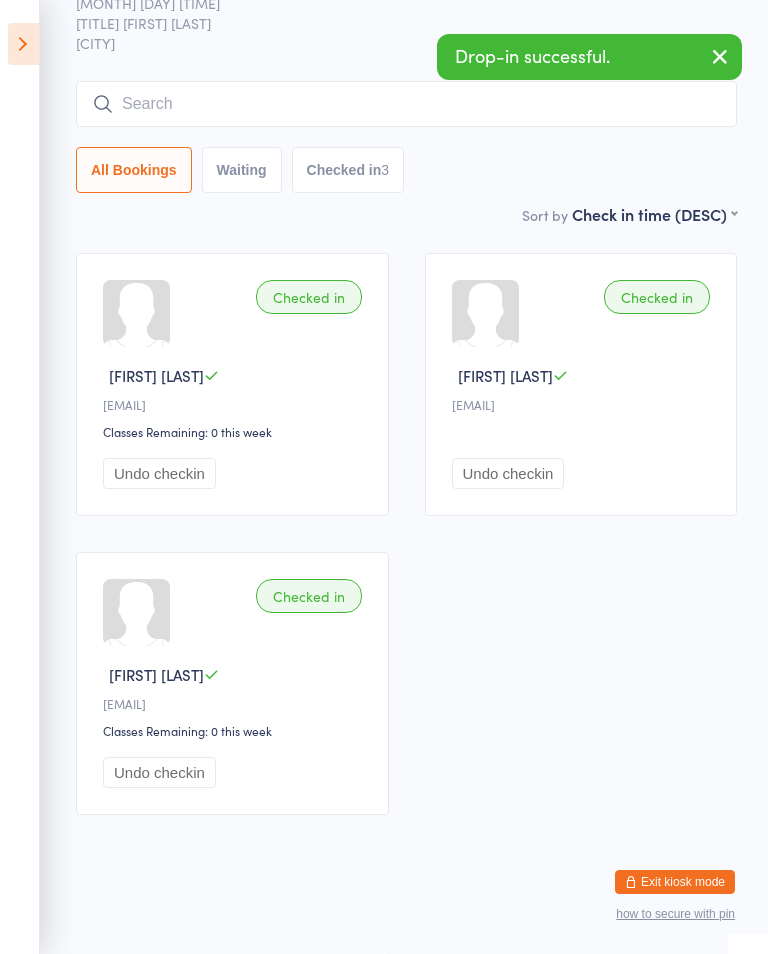 click at bounding box center [23, 44] 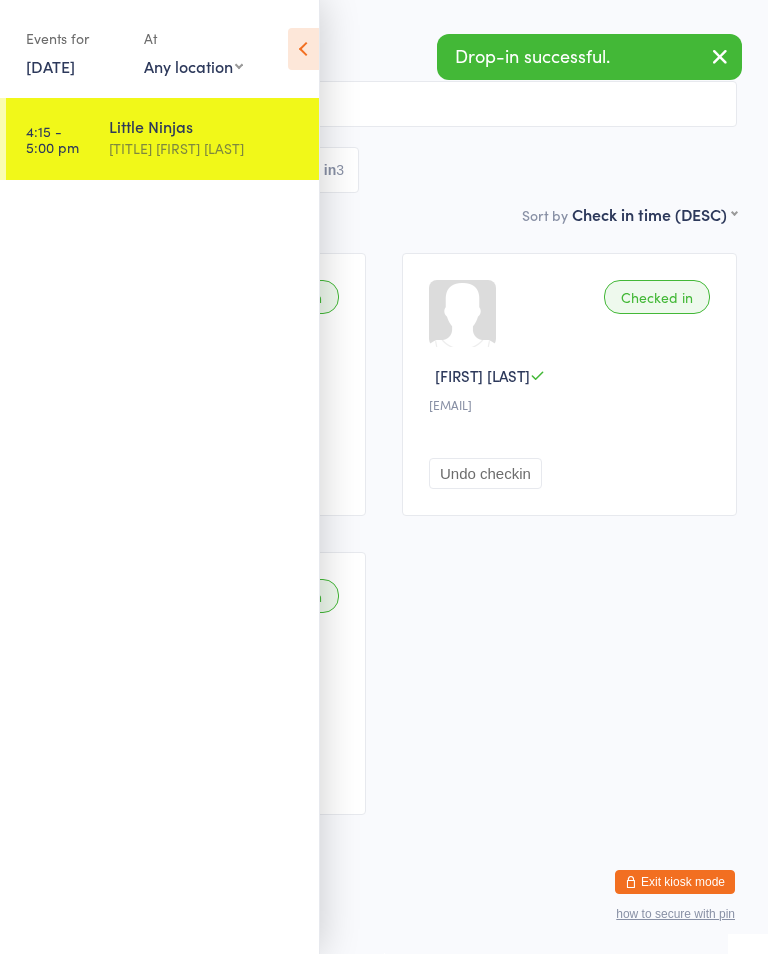 click on "[DATE]" at bounding box center [50, 66] 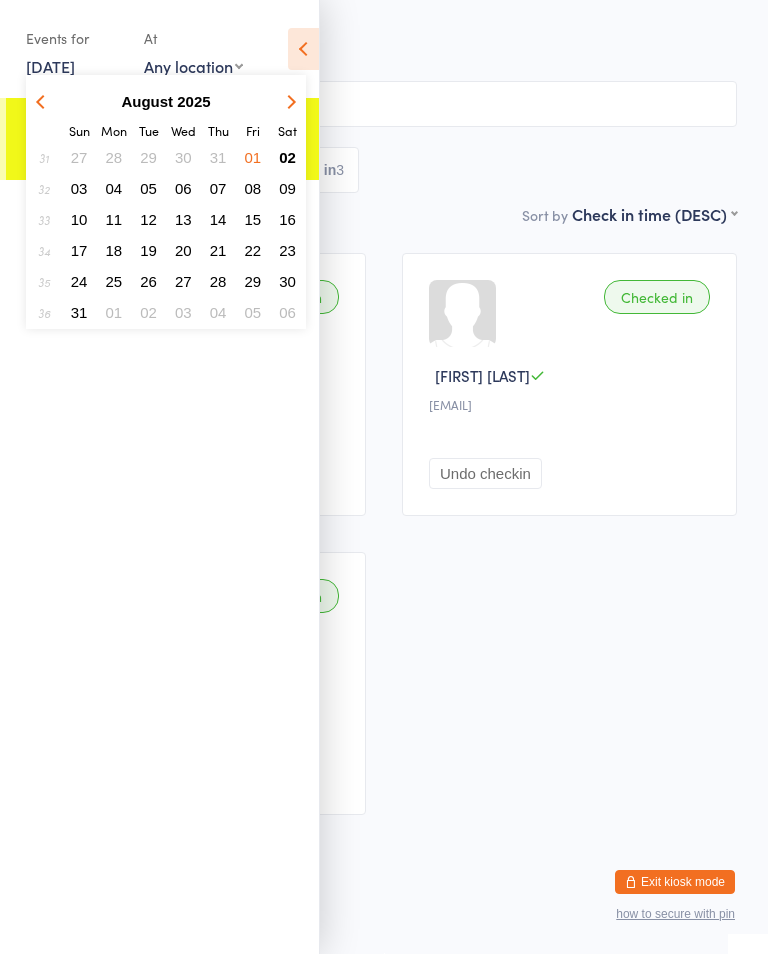 click on "02" at bounding box center [287, 157] 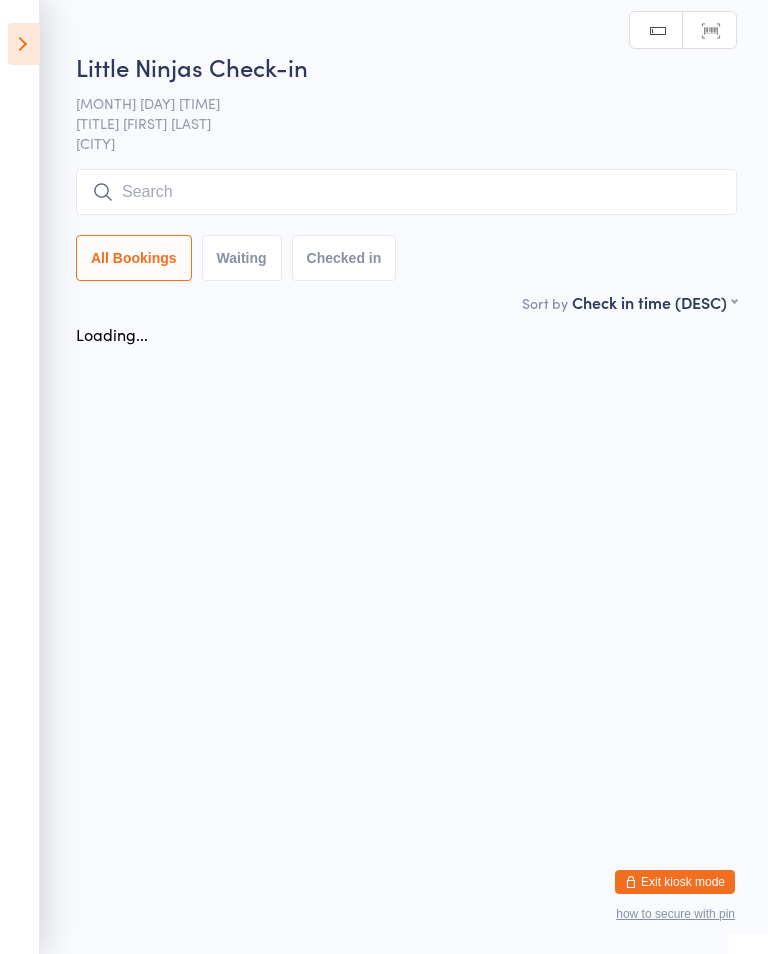 scroll, scrollTop: 0, scrollLeft: 0, axis: both 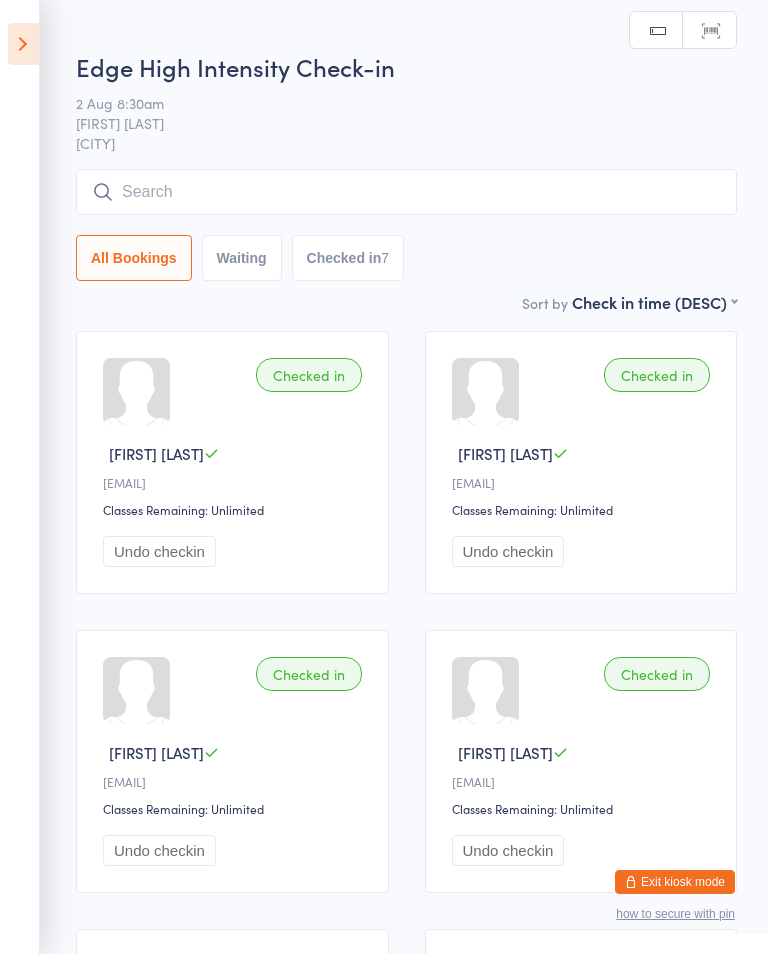 click at bounding box center (23, 44) 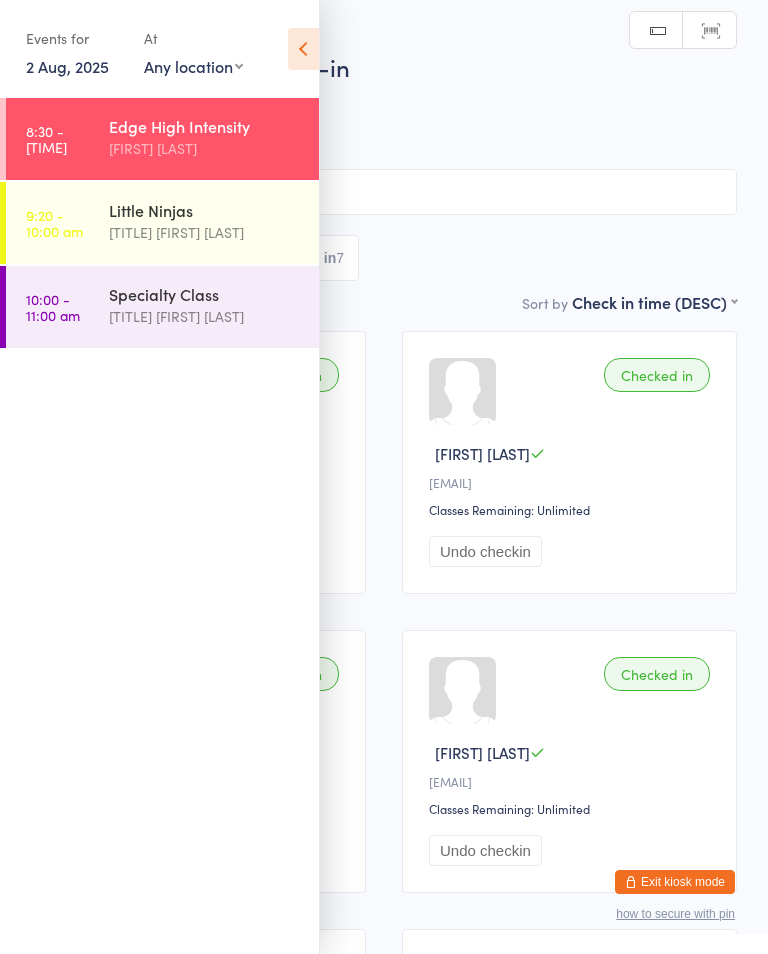 click on "Little Ninjas" at bounding box center (205, 210) 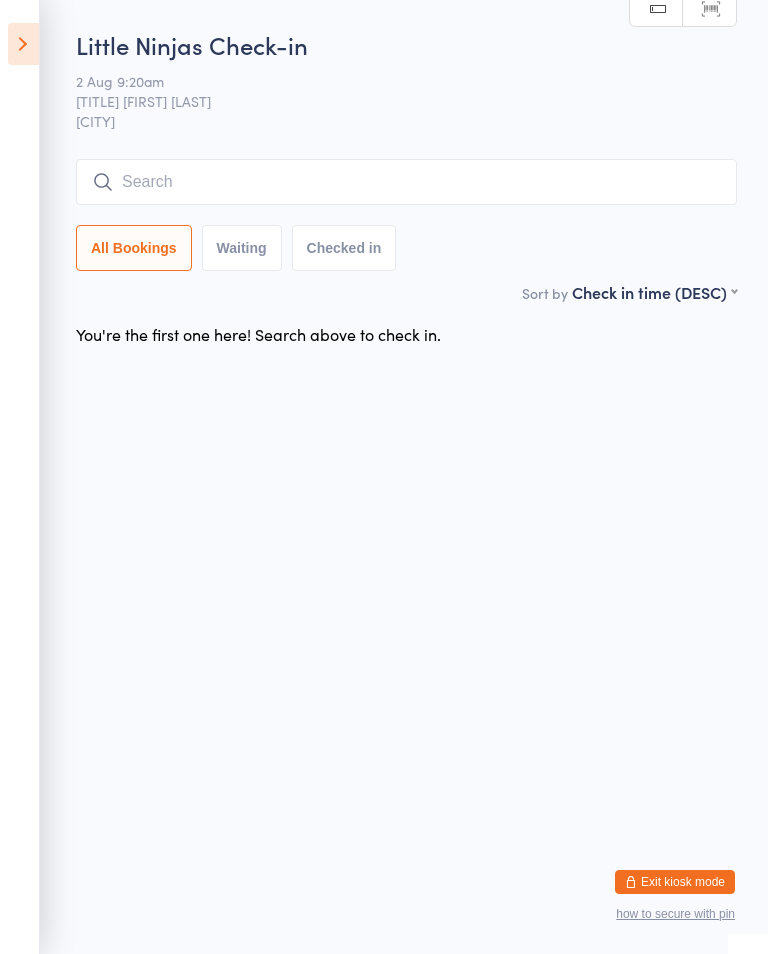 click at bounding box center (23, 44) 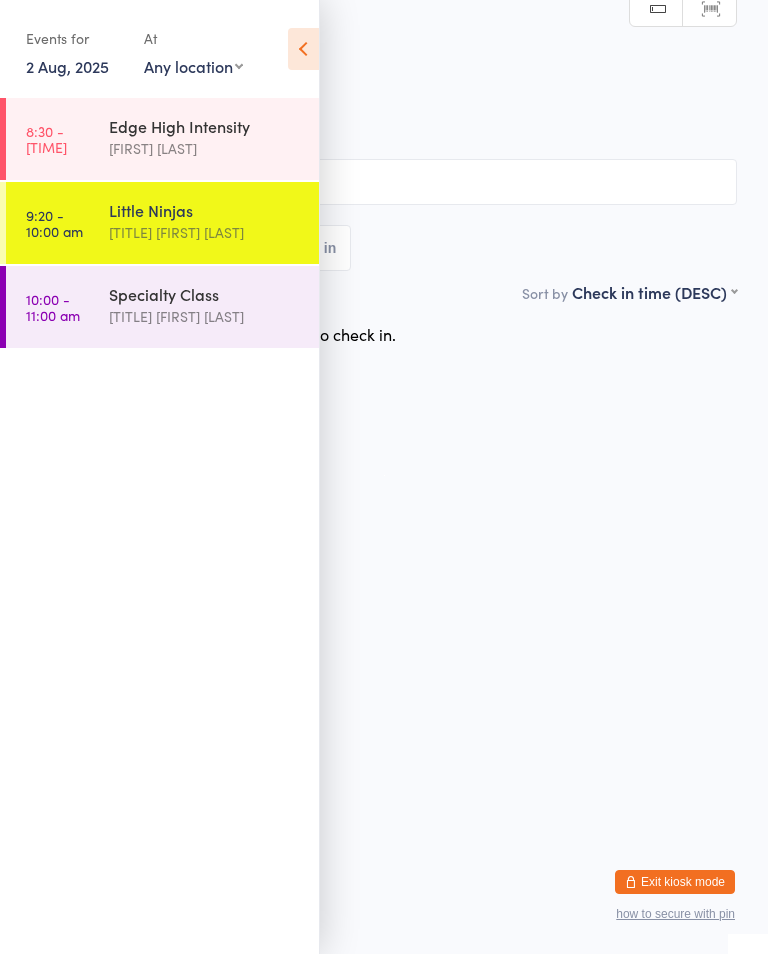 click on "2 Aug, 2025" at bounding box center (67, 66) 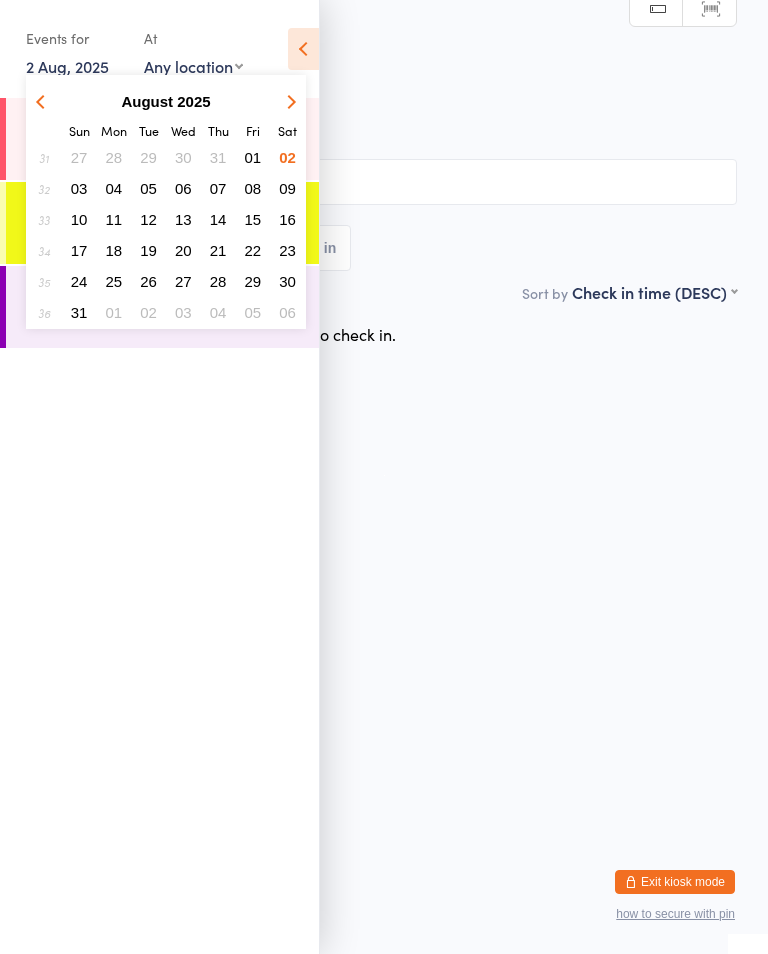 click on "01" at bounding box center [253, 157] 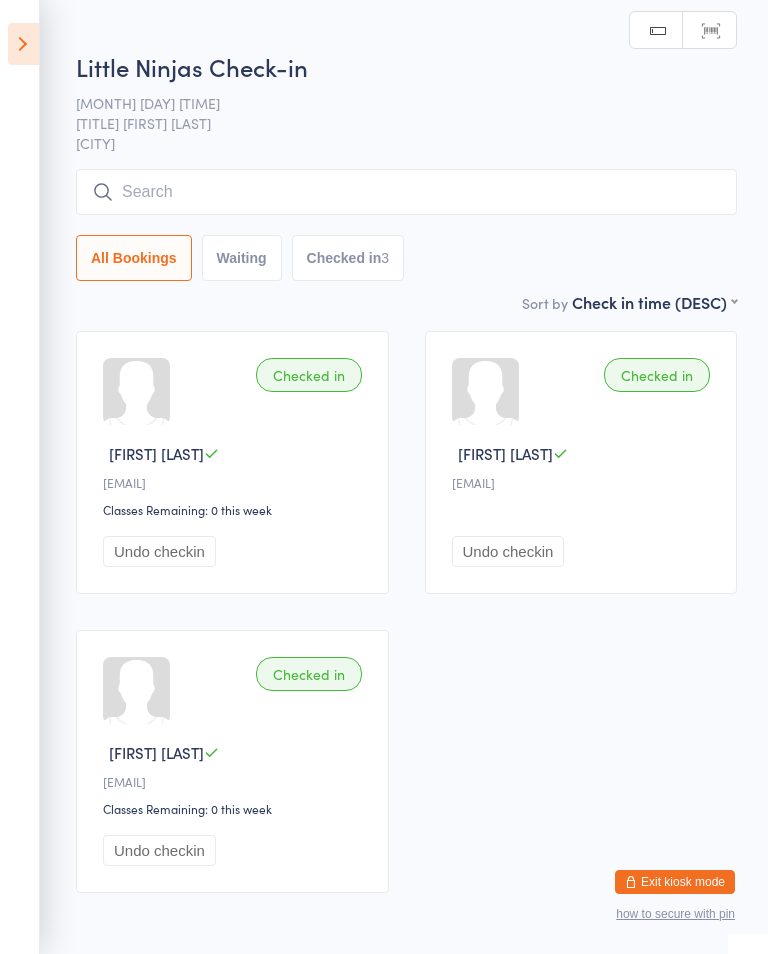 click at bounding box center (406, 192) 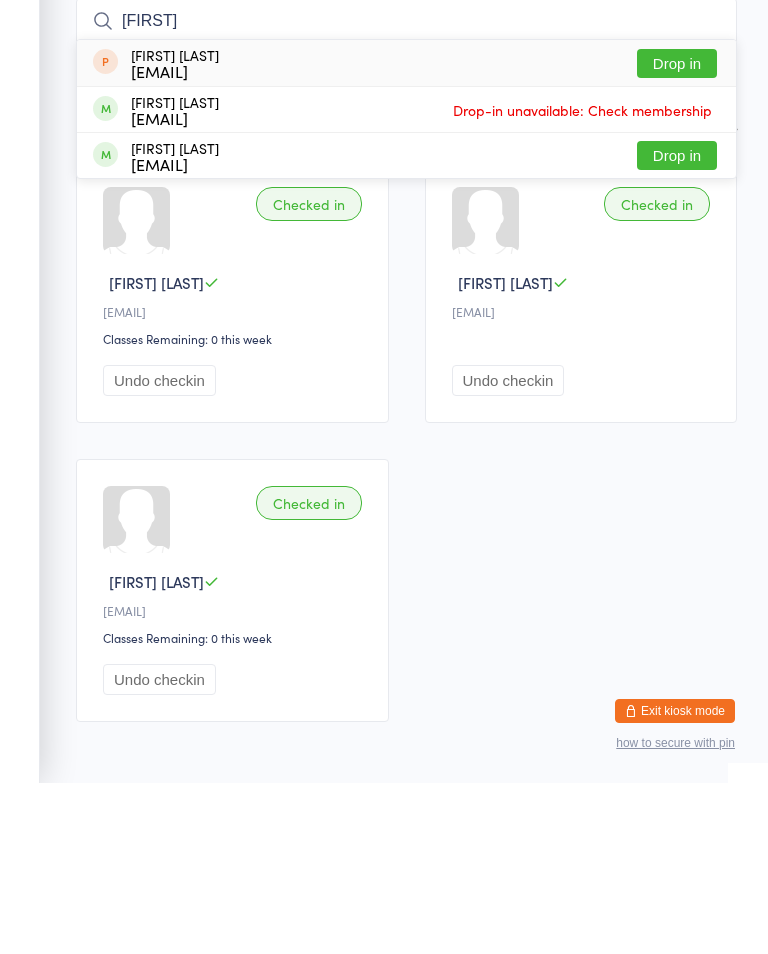 type on "[FIRST]" 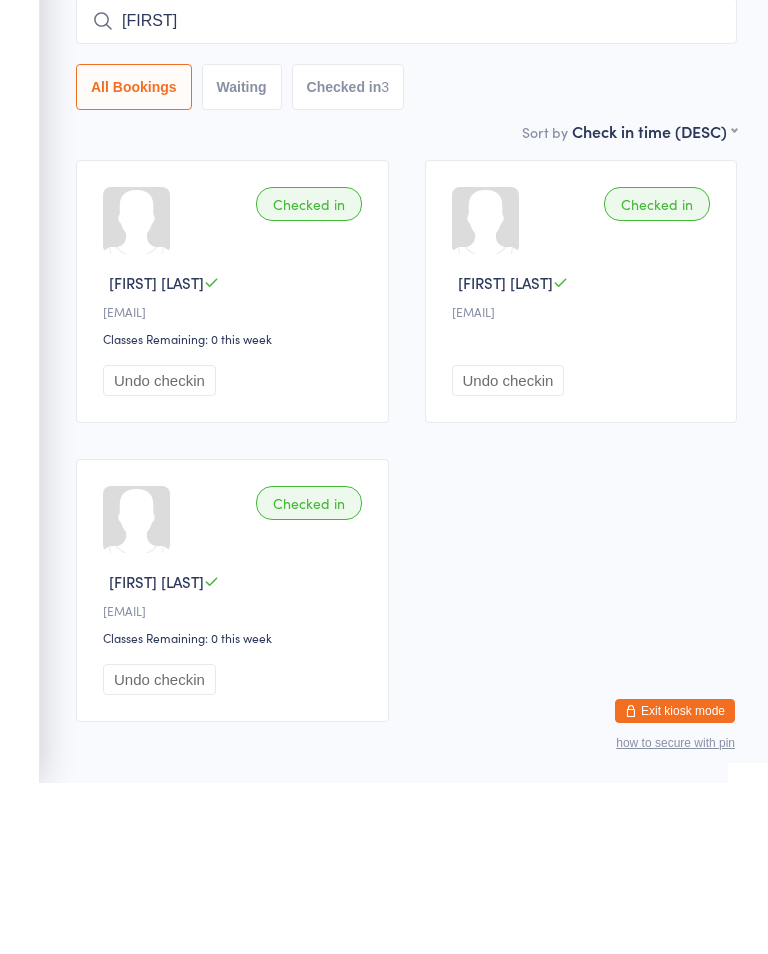 type 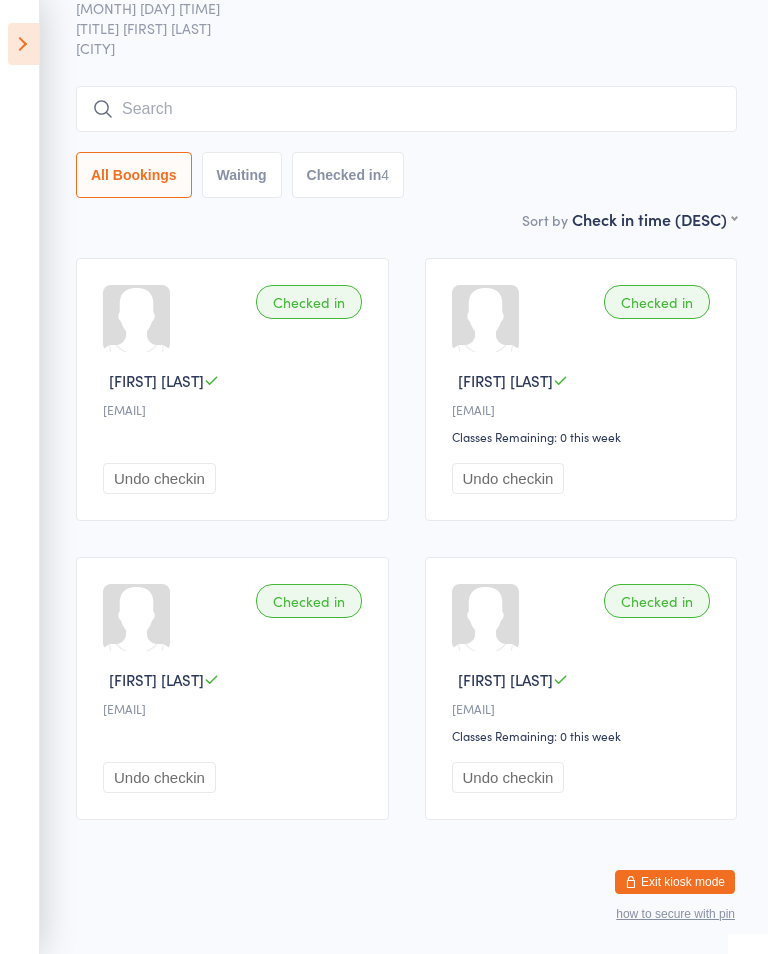 scroll, scrollTop: 0, scrollLeft: 0, axis: both 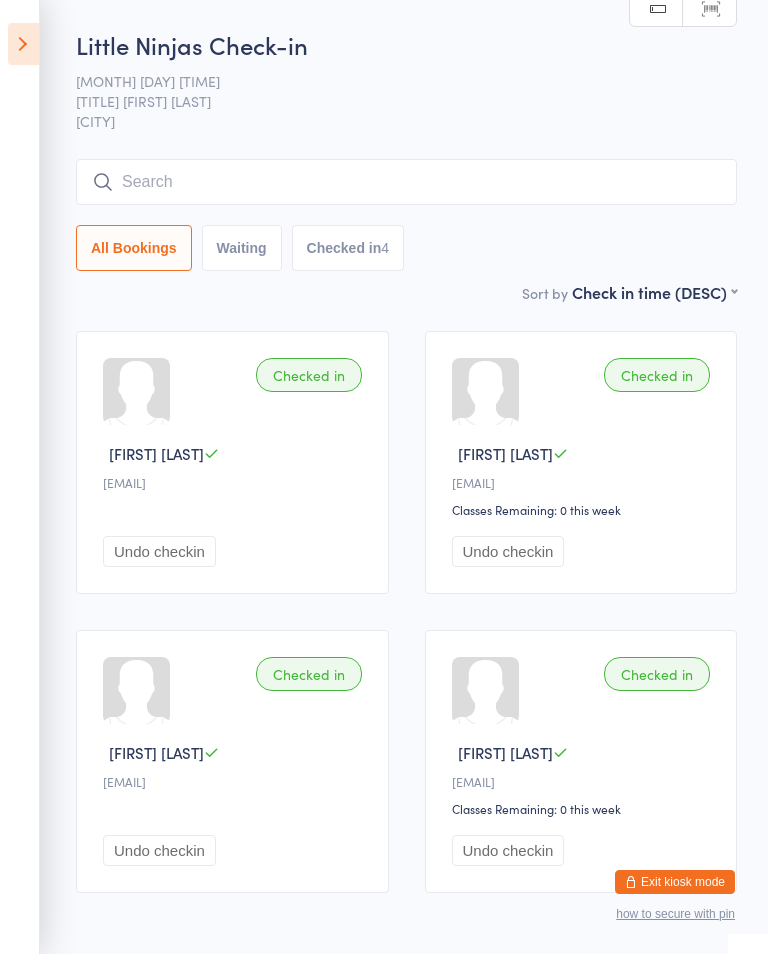 click at bounding box center (23, 44) 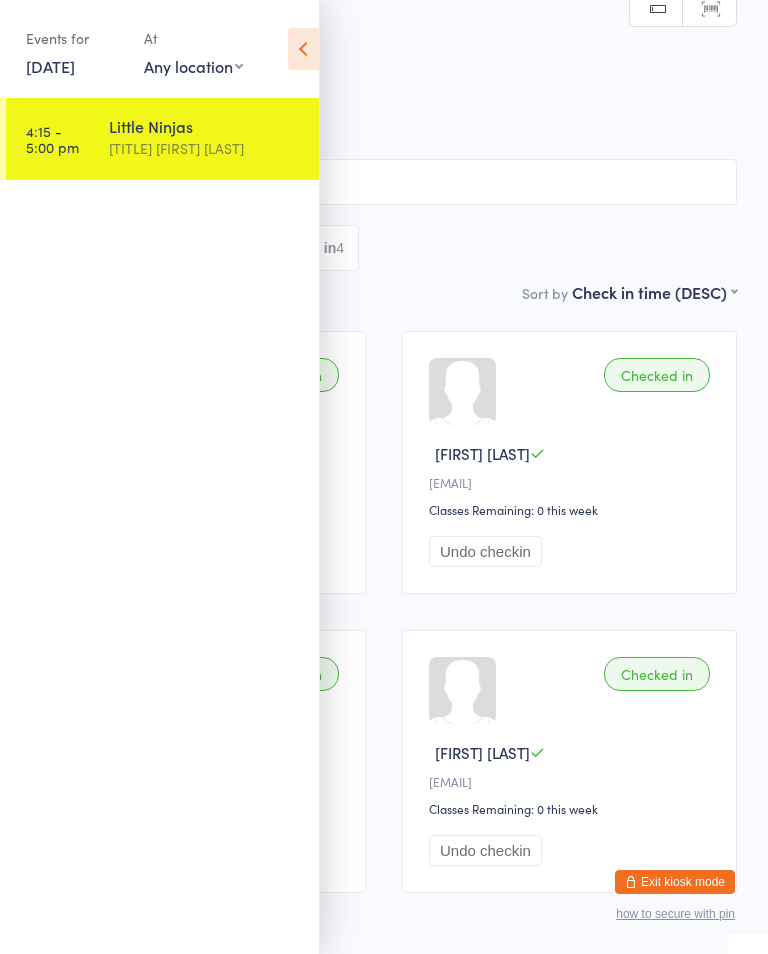 click on "[DATE]" at bounding box center [50, 66] 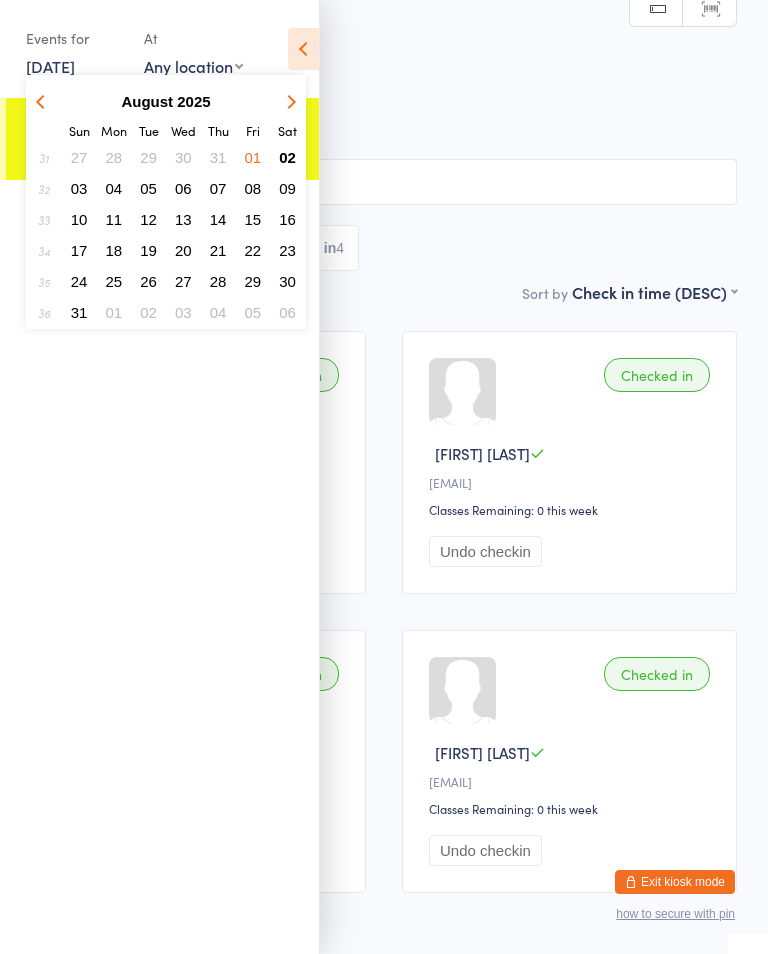 click on "02" at bounding box center [287, 157] 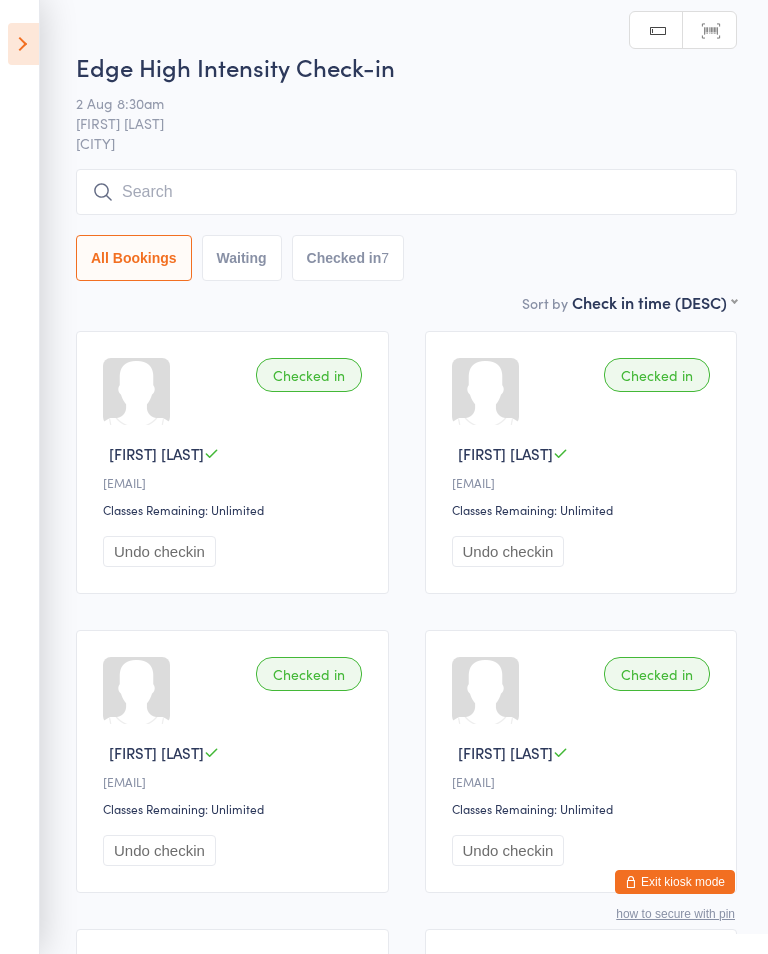 click at bounding box center [23, 44] 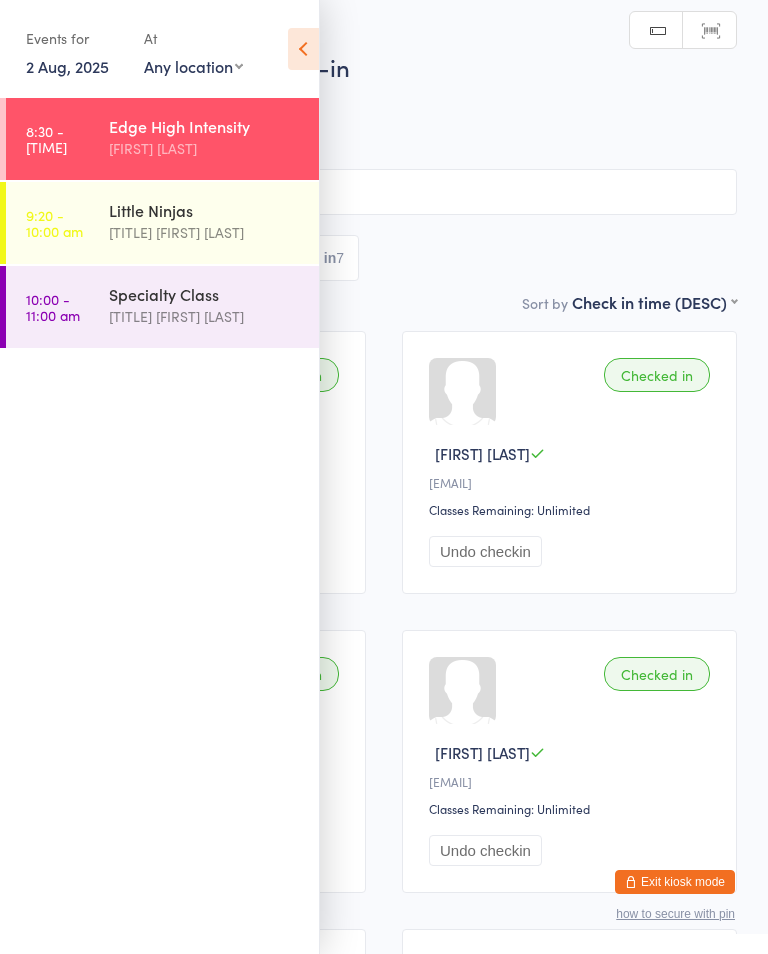 click on "[TIME] [TIME] Little Ninjas [TITLE] [FIRST] [LAST]" at bounding box center [162, 223] 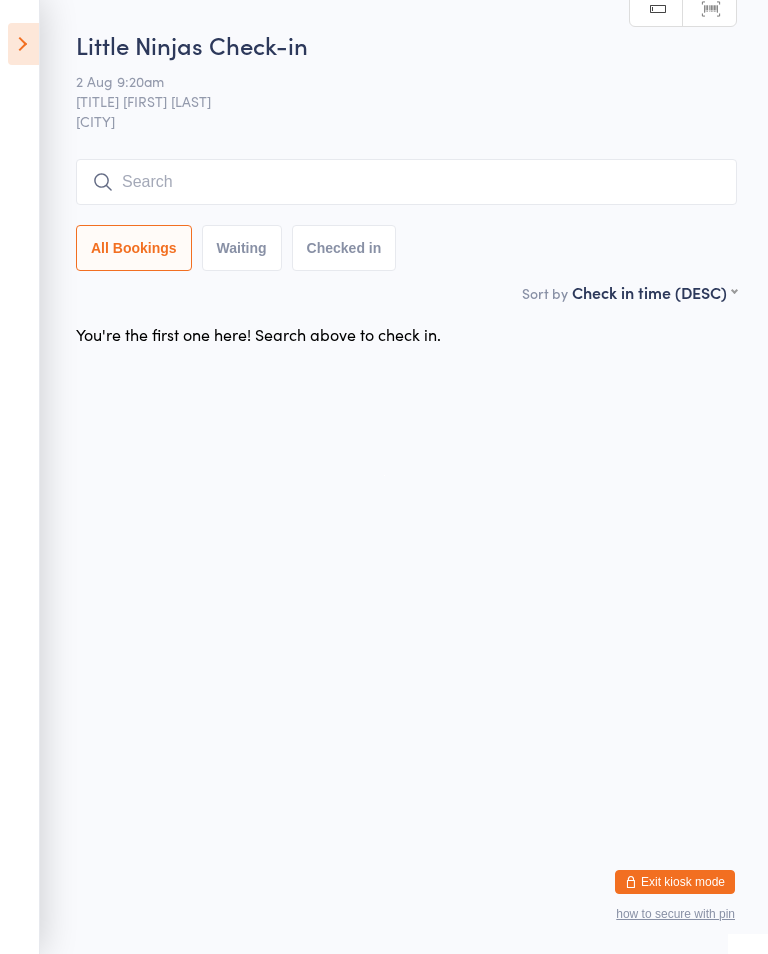 click at bounding box center (23, 44) 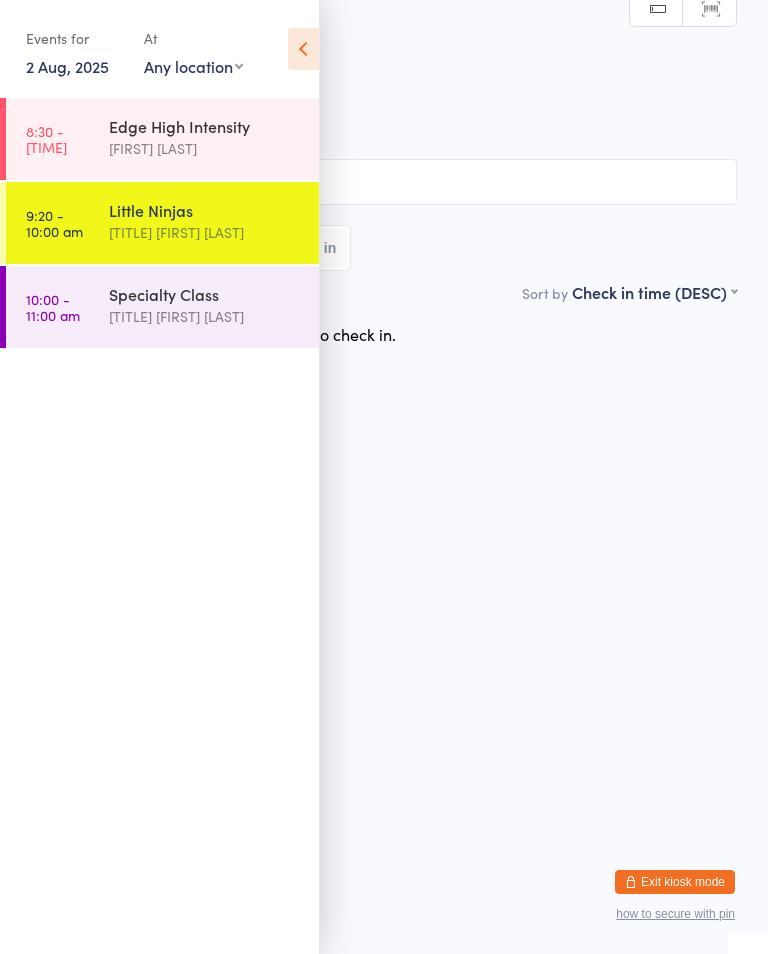 click on "2 Aug, 2025" at bounding box center [67, 66] 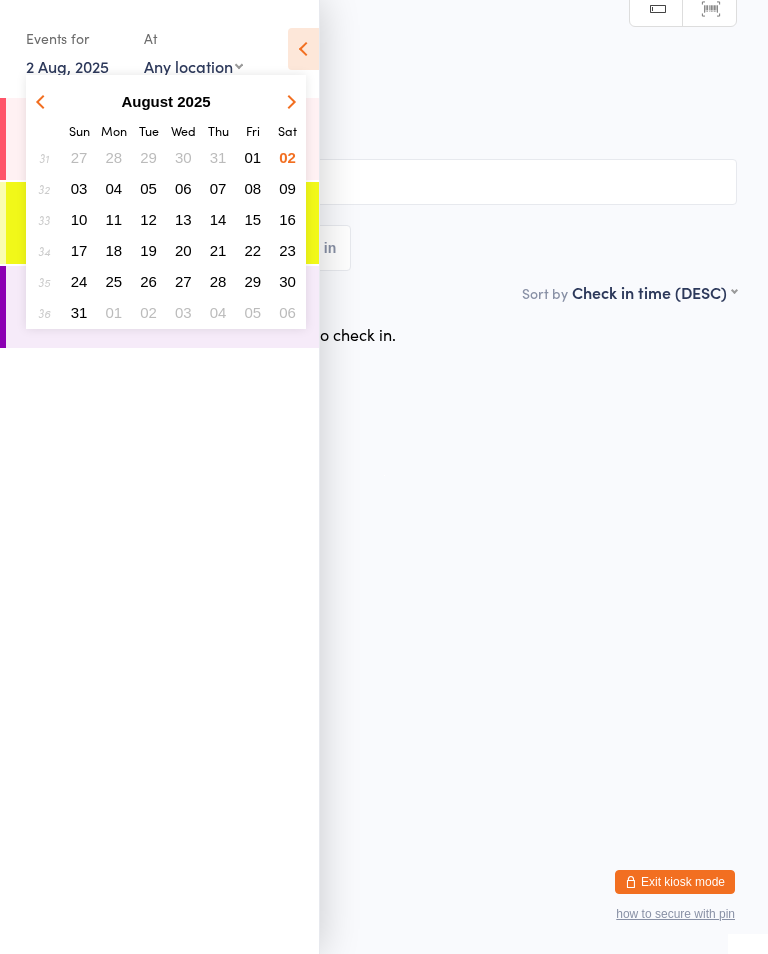 click on "01" at bounding box center [253, 157] 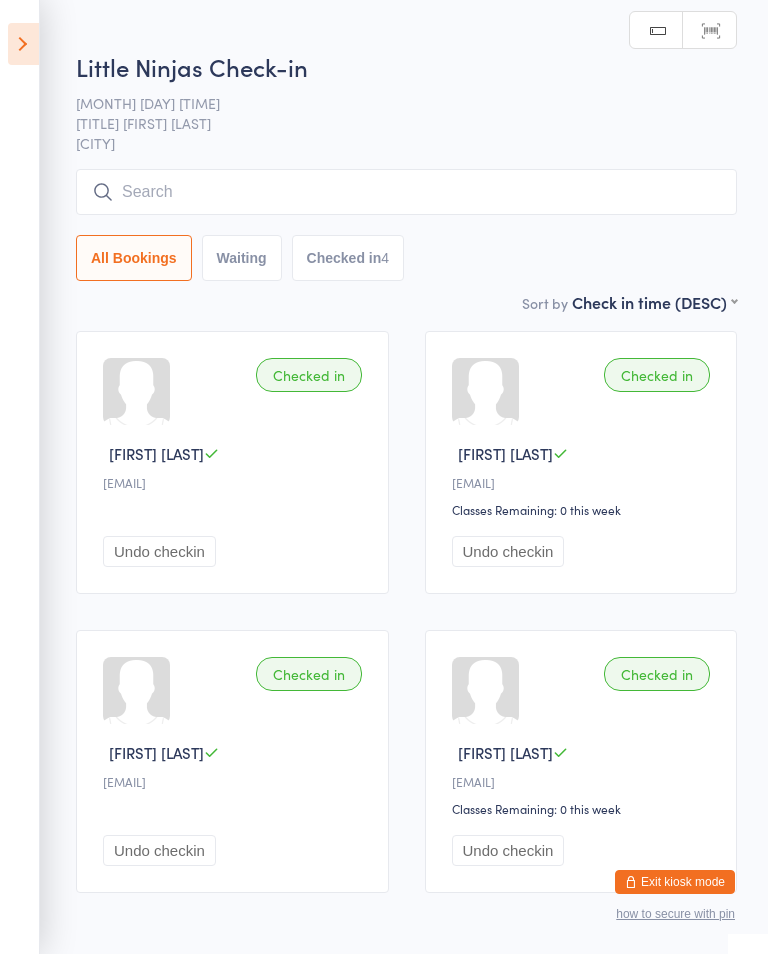 click at bounding box center (406, 192) 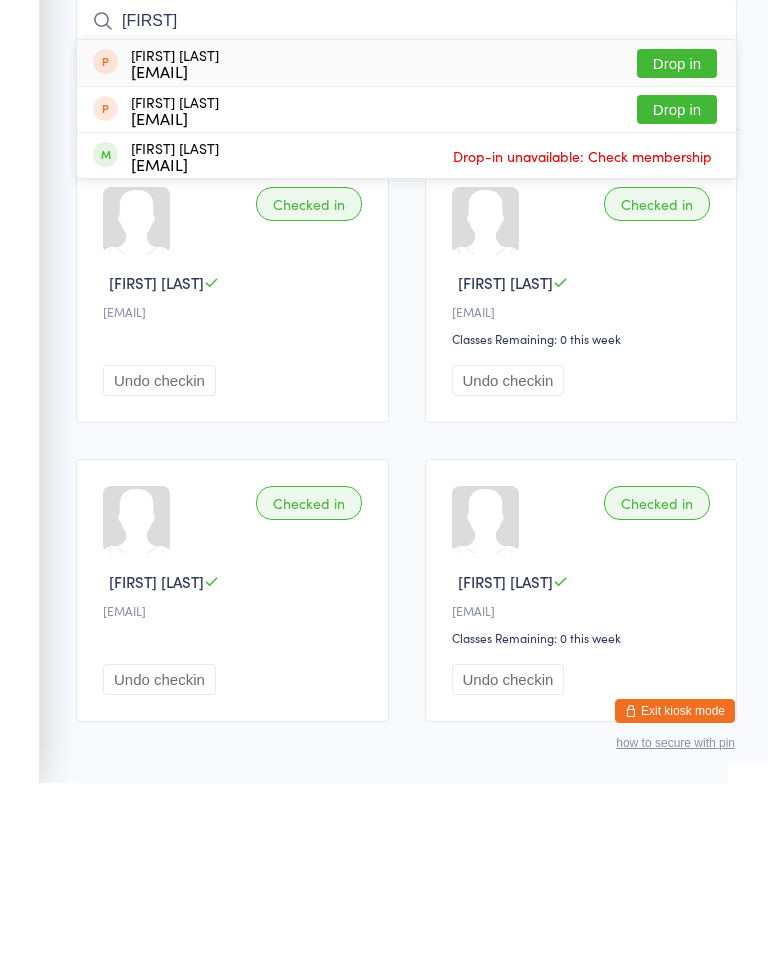 type on "[FIRST]" 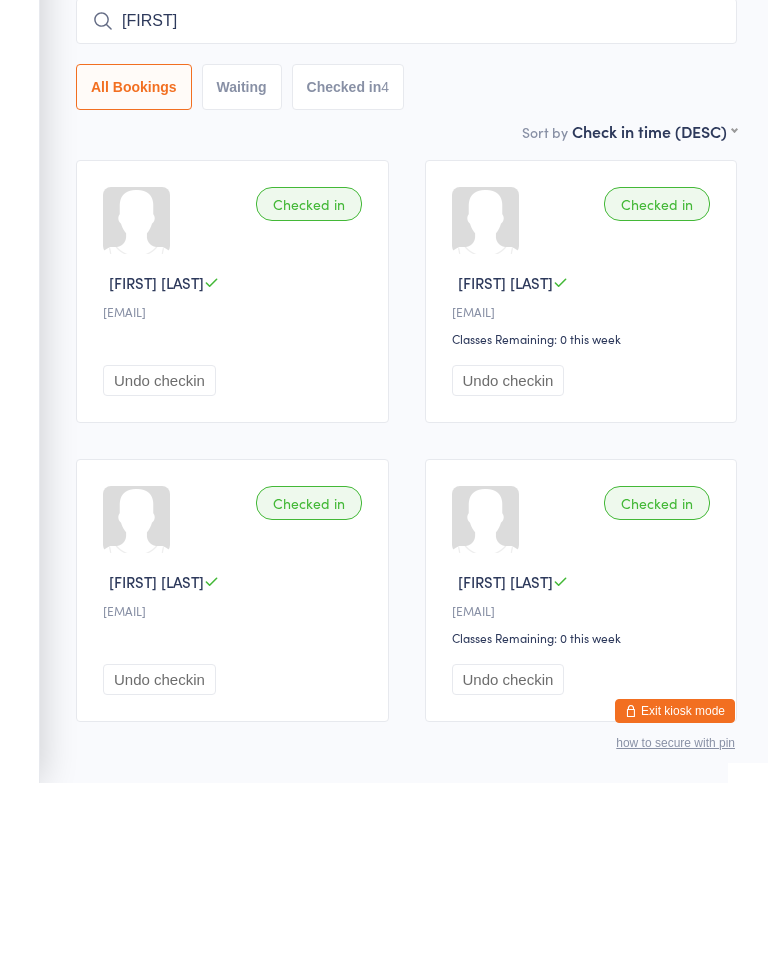 type 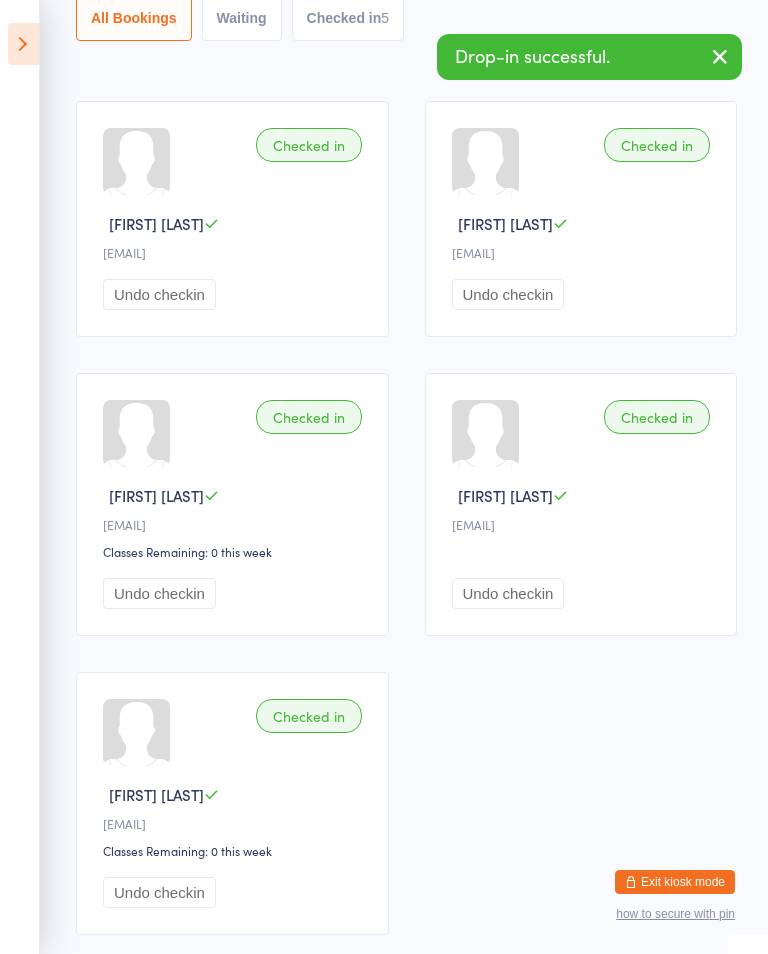 scroll, scrollTop: 0, scrollLeft: 0, axis: both 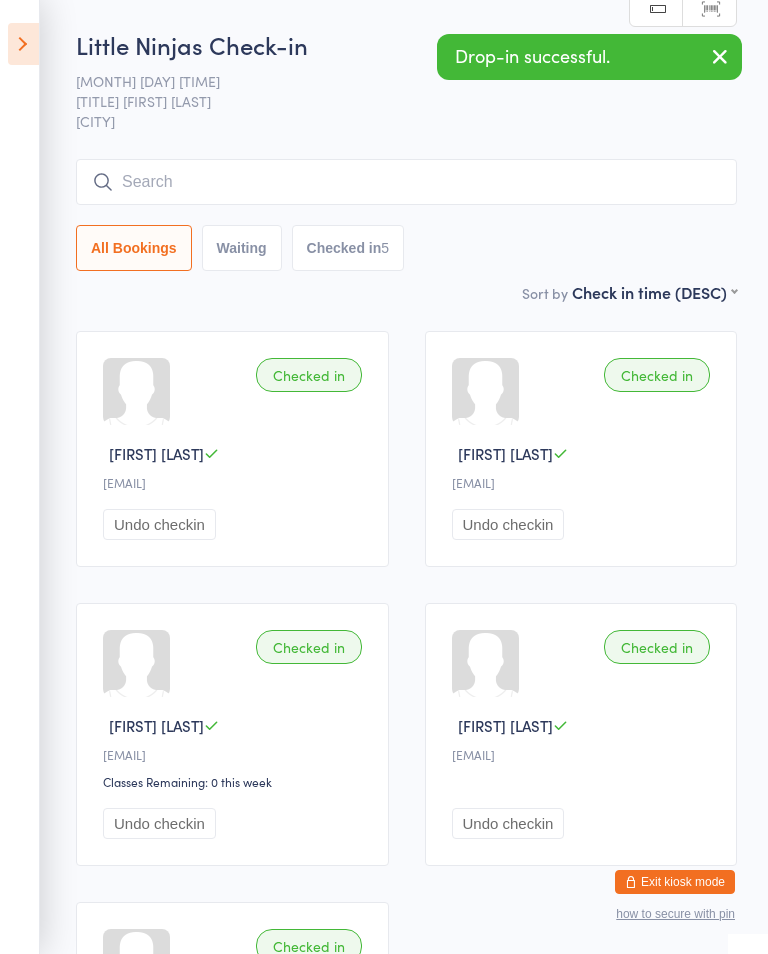 click at bounding box center (23, 44) 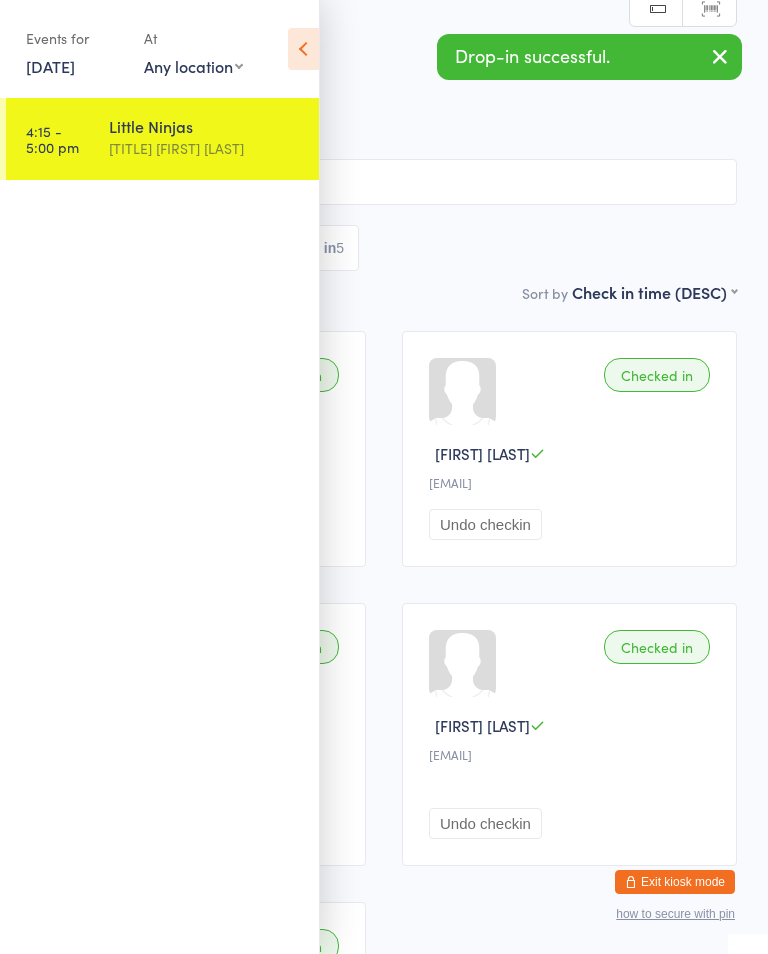click on "Events for" at bounding box center [75, 38] 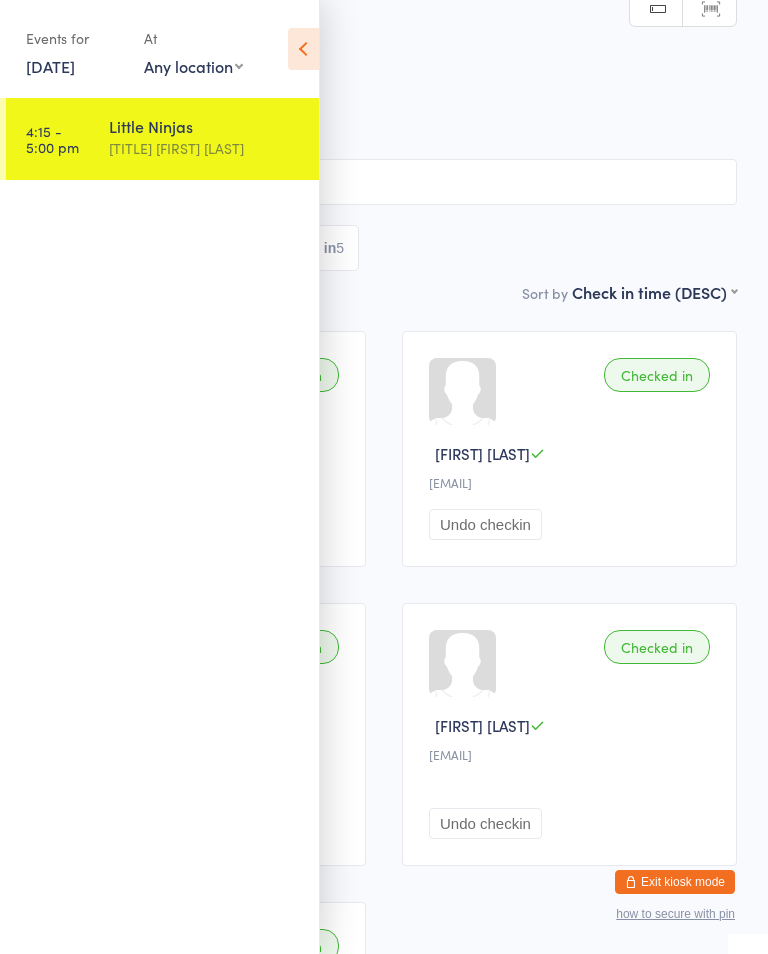 click on "[DATE]" at bounding box center [50, 66] 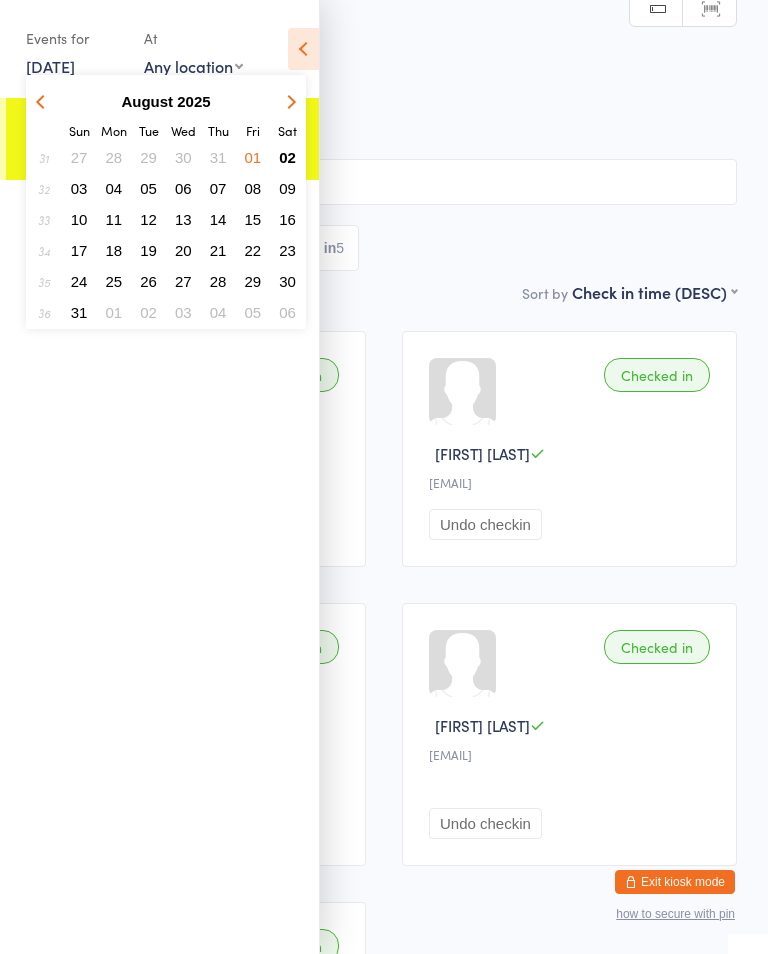 click on "02" at bounding box center (287, 157) 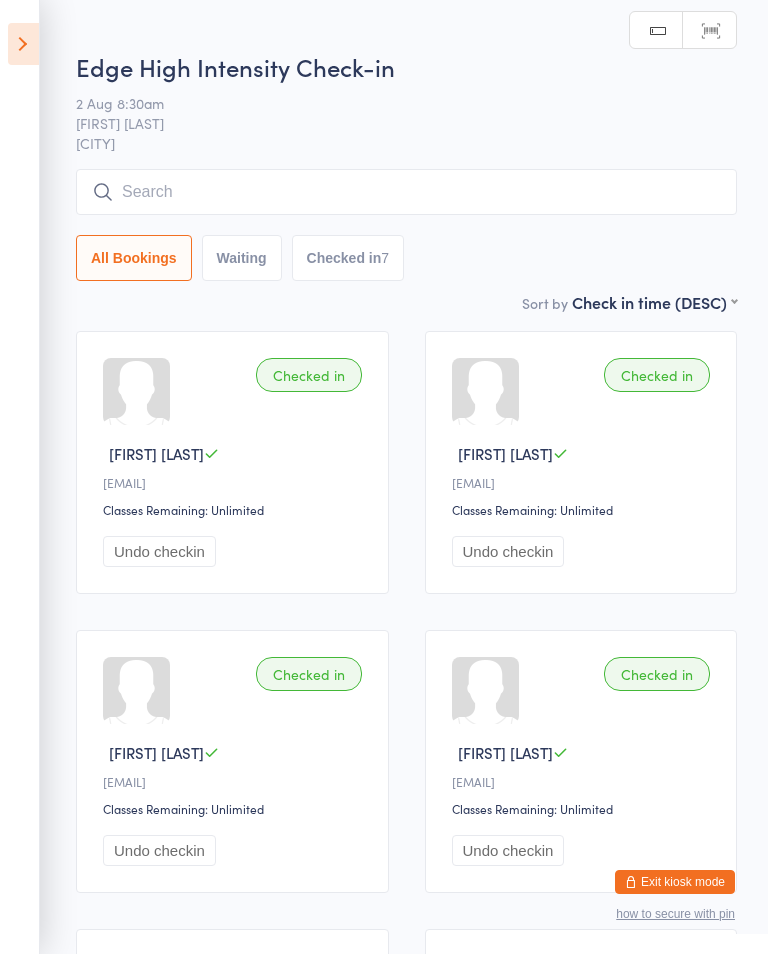 click at bounding box center (23, 44) 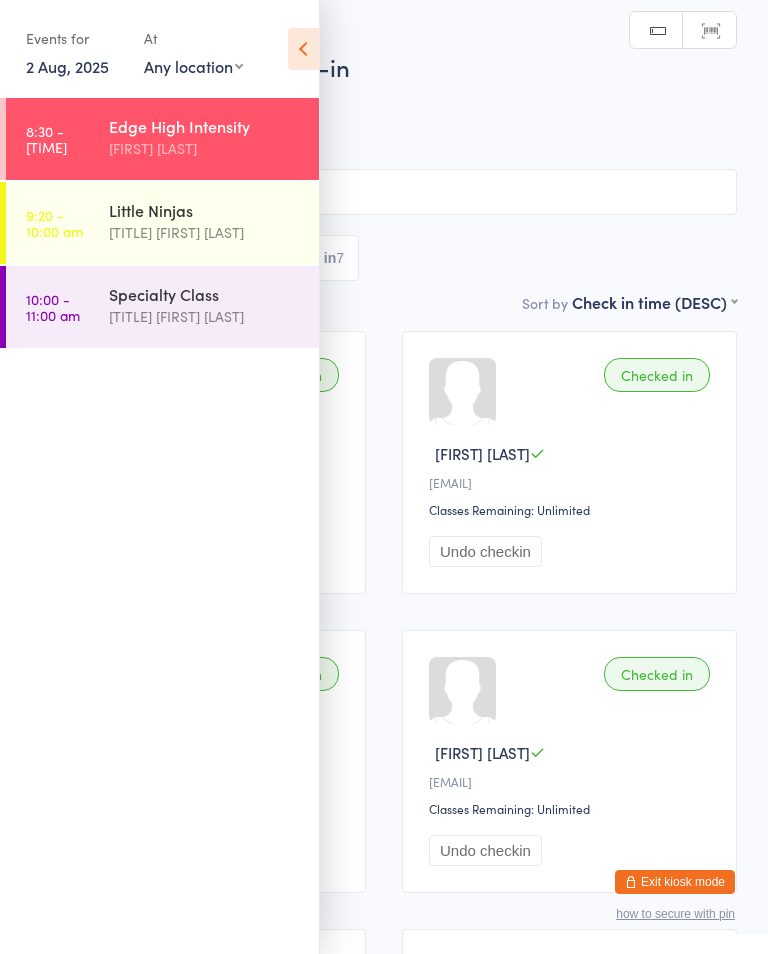 click on "[TITLE] [FIRST] [LAST]" at bounding box center (205, 232) 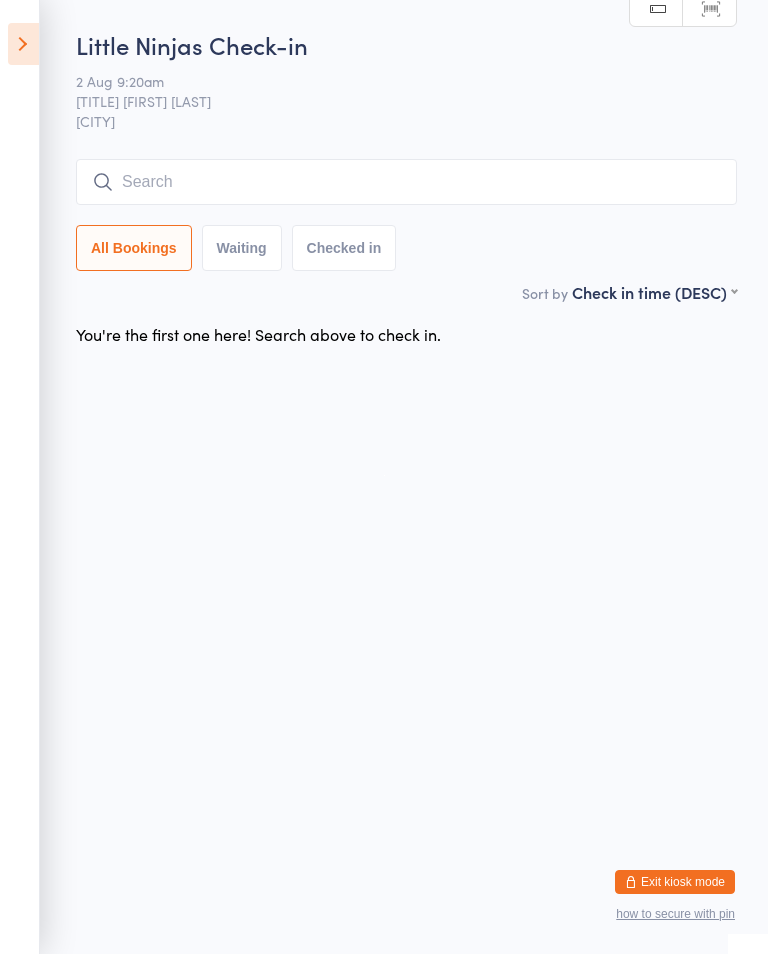 click at bounding box center (23, 44) 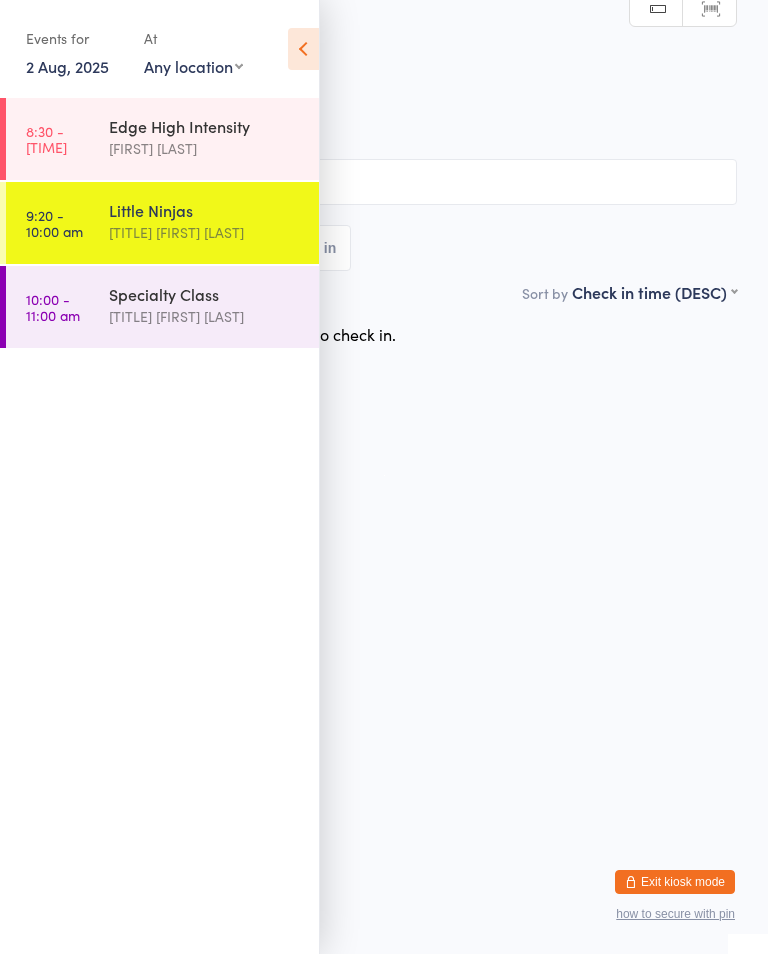 click on "Specialty Class" at bounding box center [205, 294] 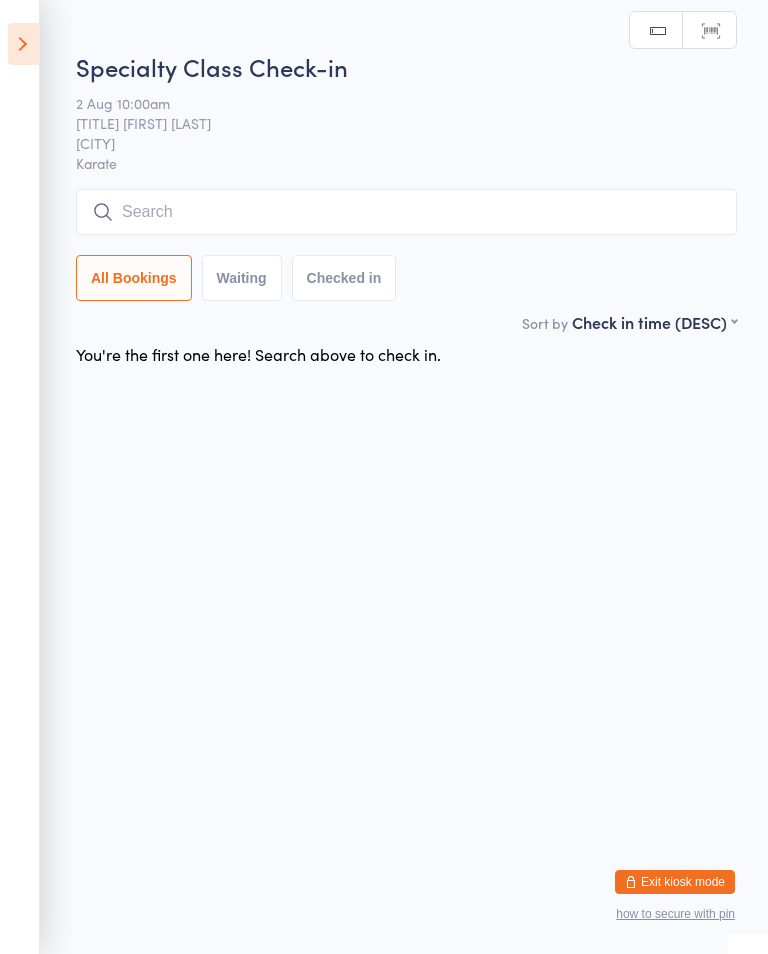 click at bounding box center (406, 212) 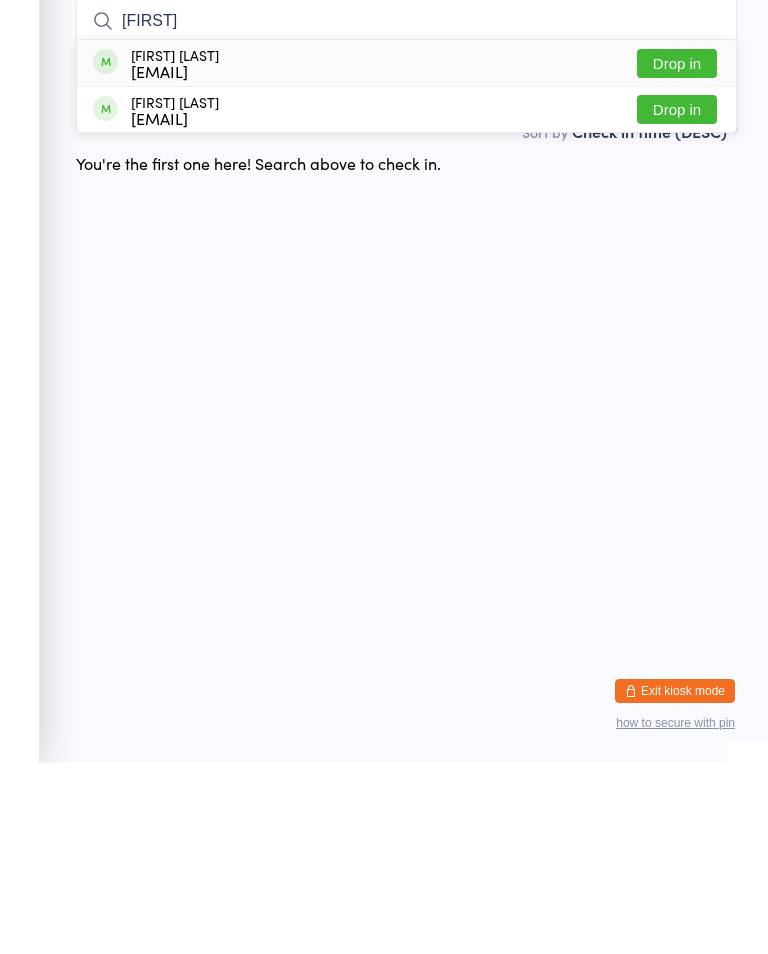 type on "[FIRST]" 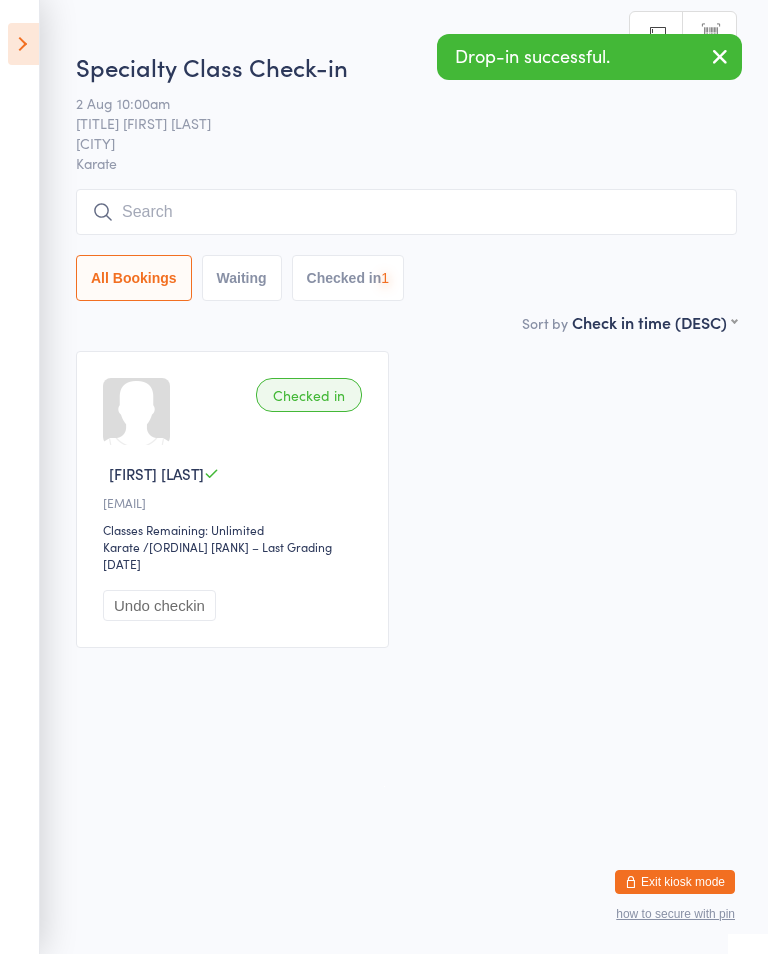 click at bounding box center [23, 44] 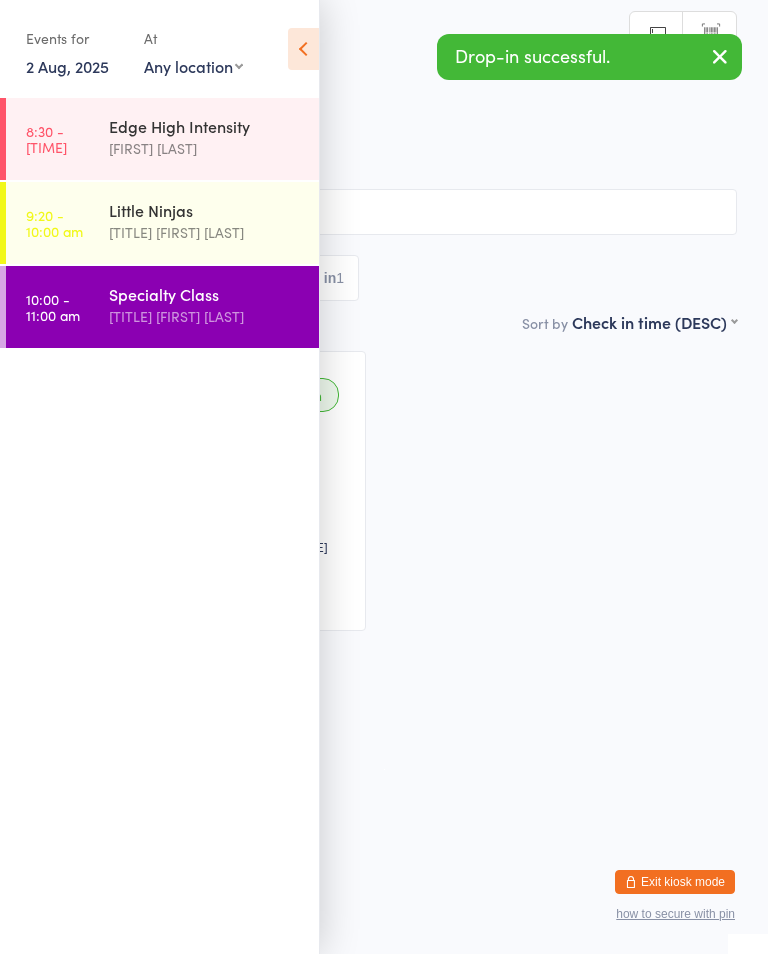 click on "[TIME] [TIME] Little Ninjas [TITLE] [FIRST] [LAST]" at bounding box center (162, 223) 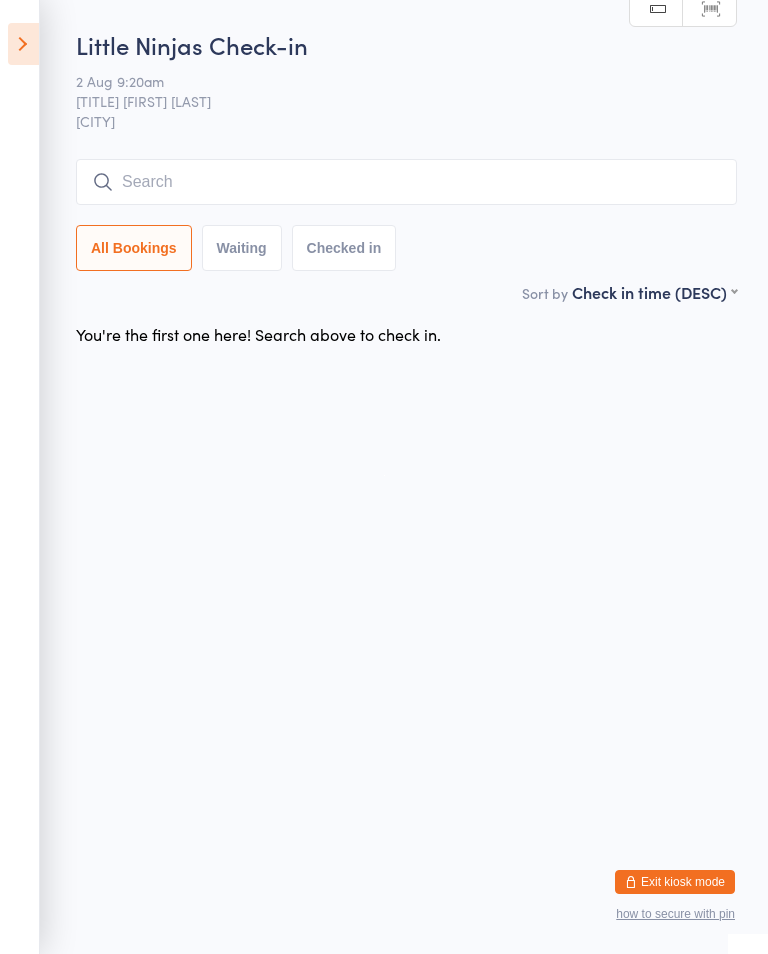 click at bounding box center [406, 182] 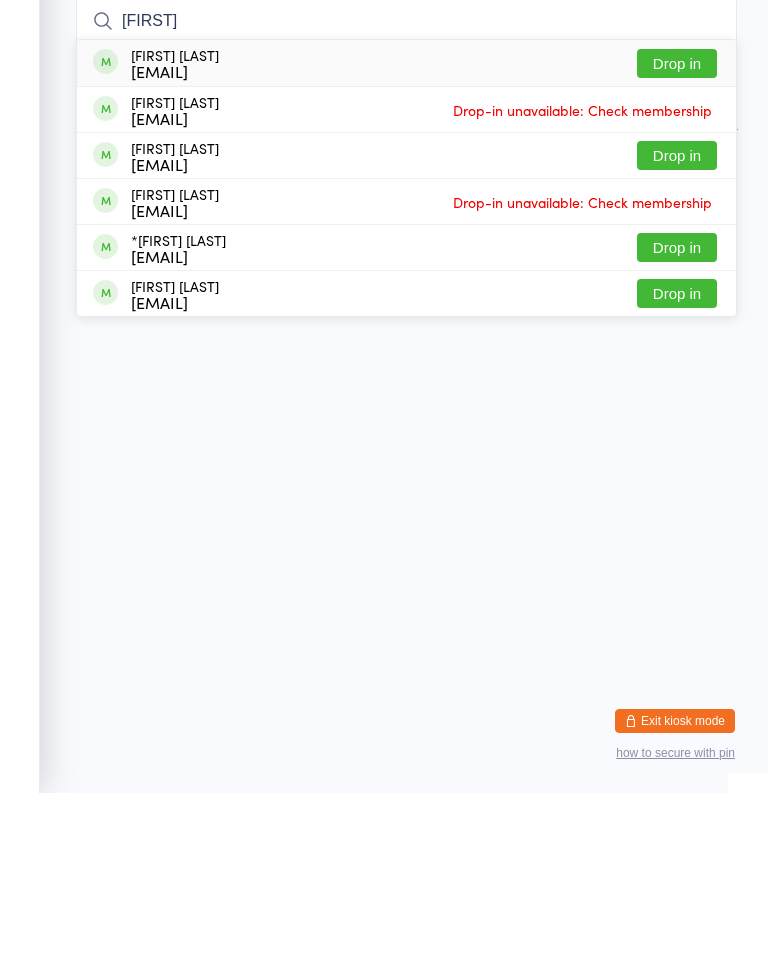 type on "[FIRST]" 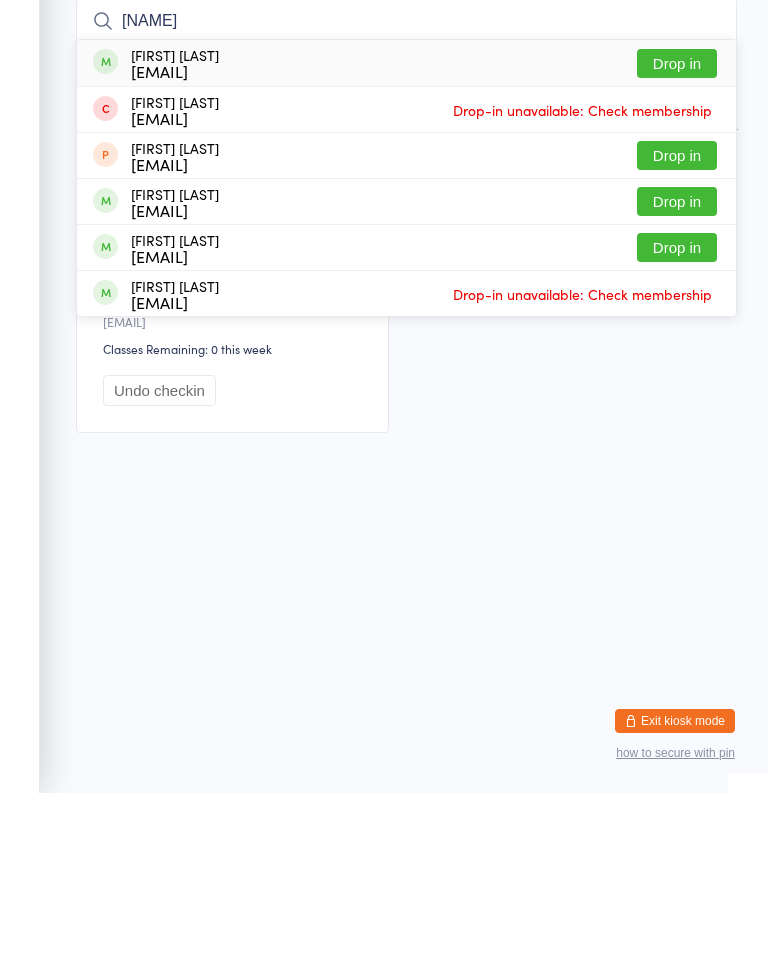 type on "[NAME]" 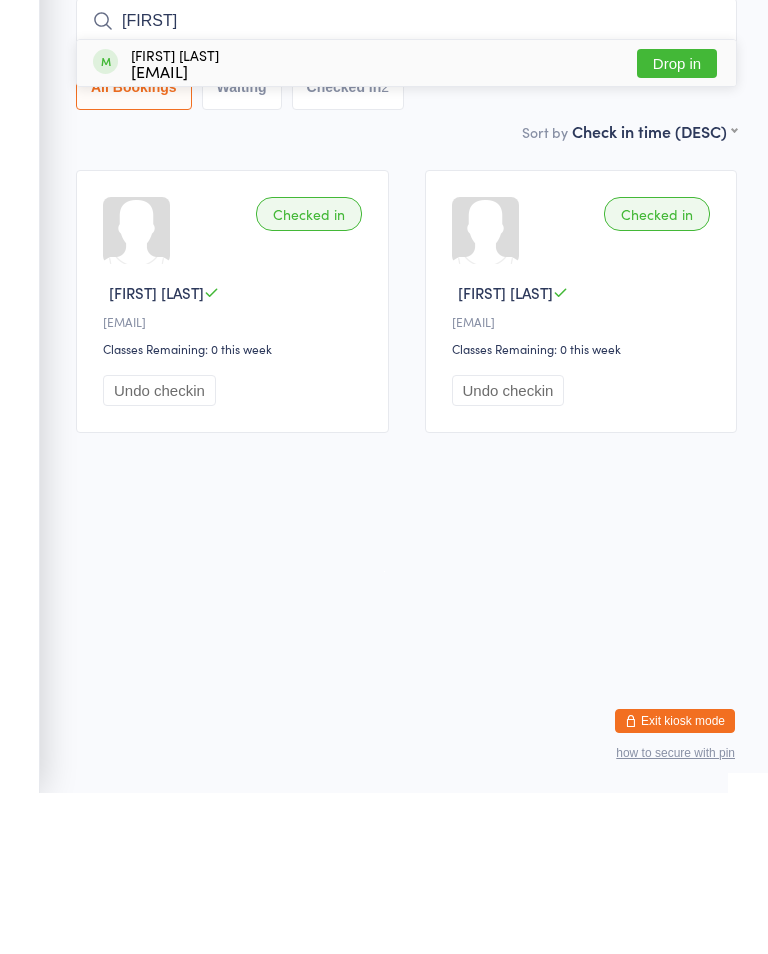 type on "[FIRST]" 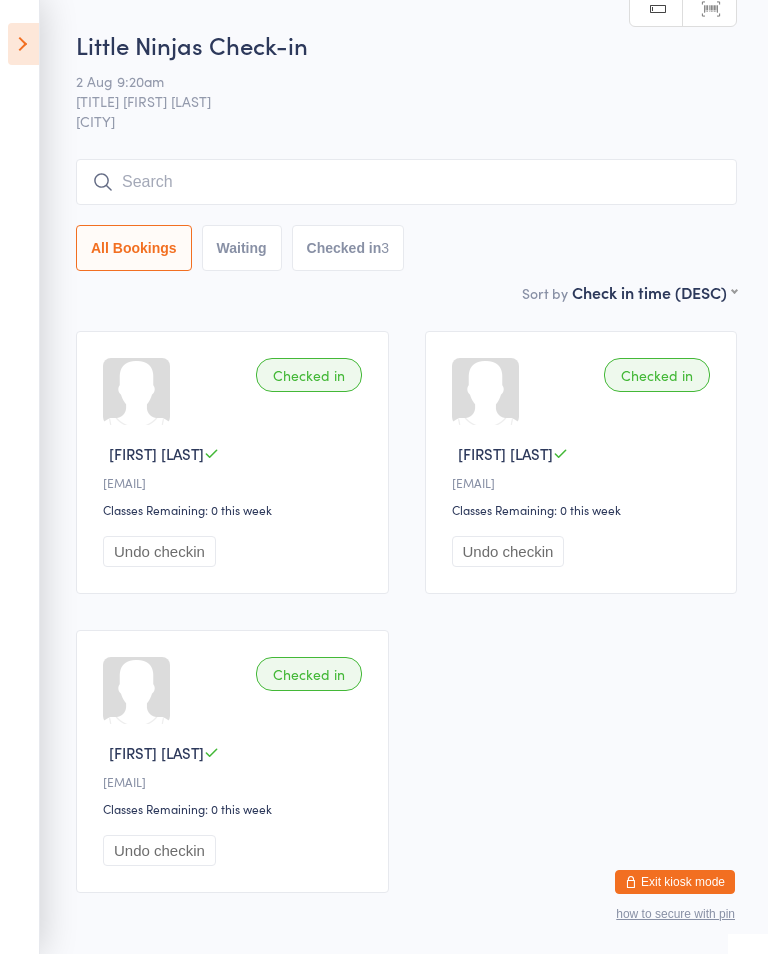 click at bounding box center (406, 182) 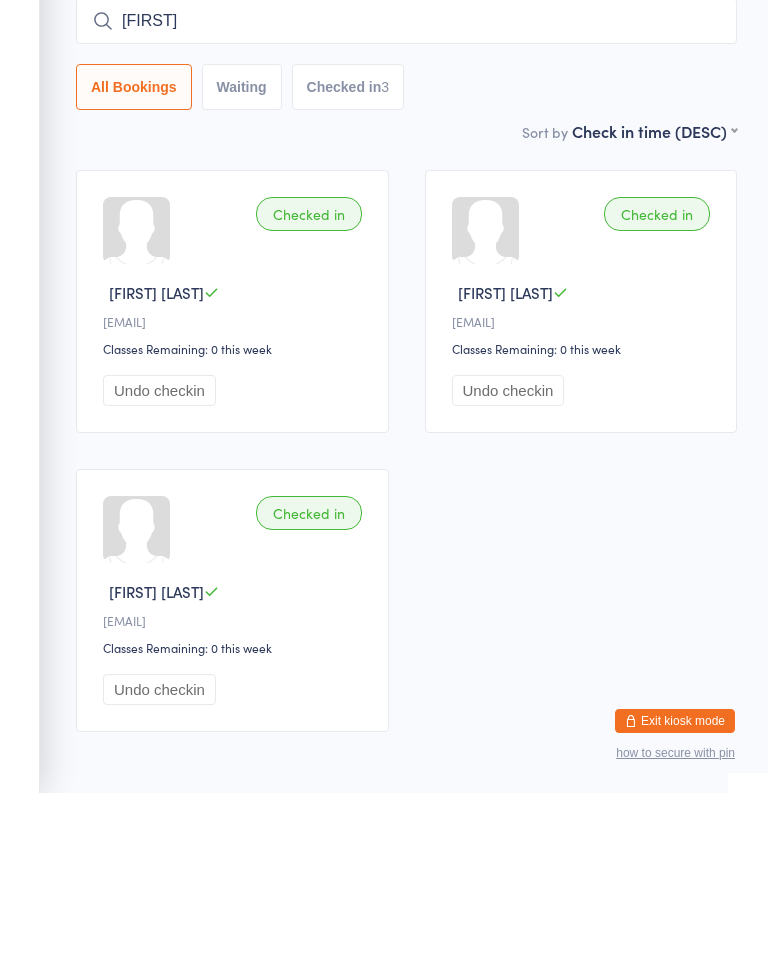 type on "[FIRST]" 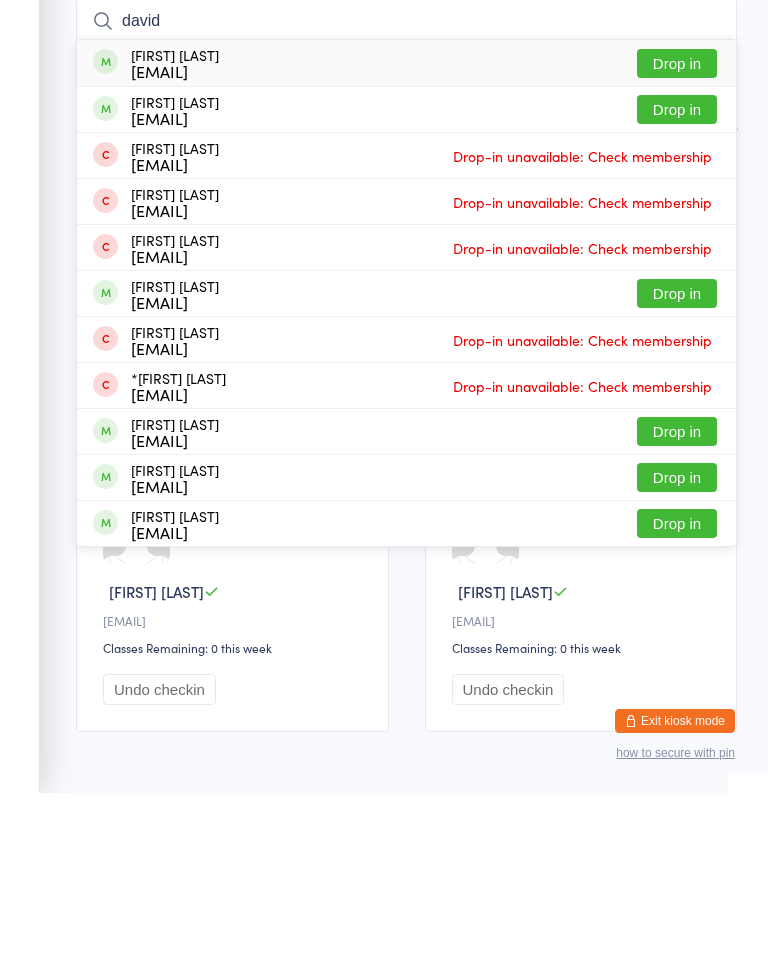 type on "david" 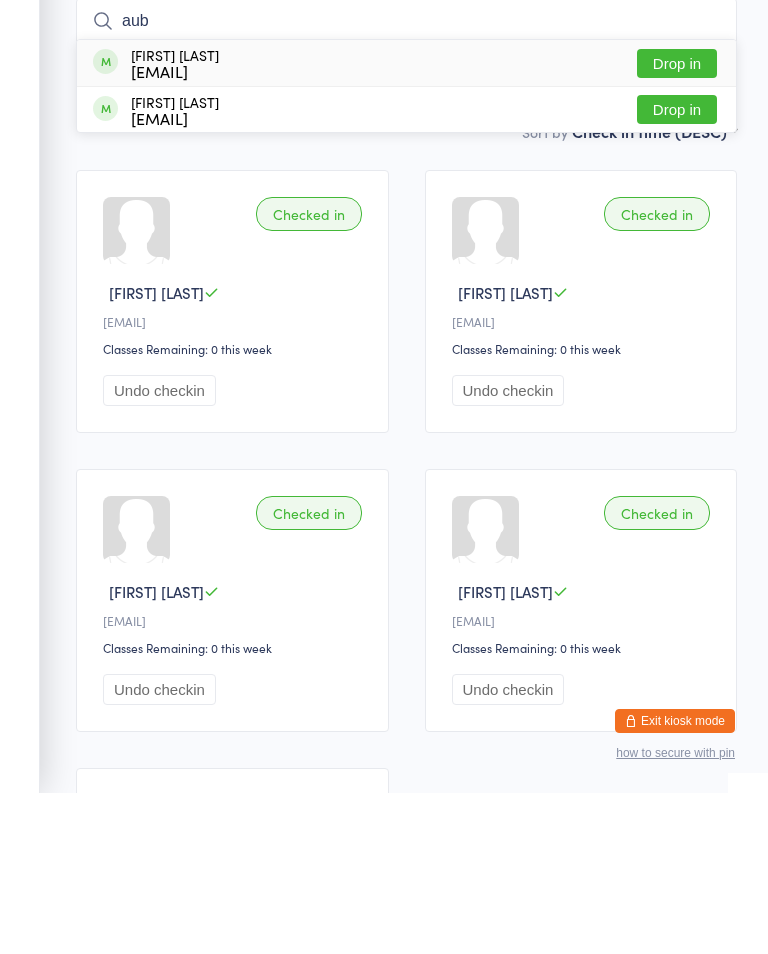 type on "aub" 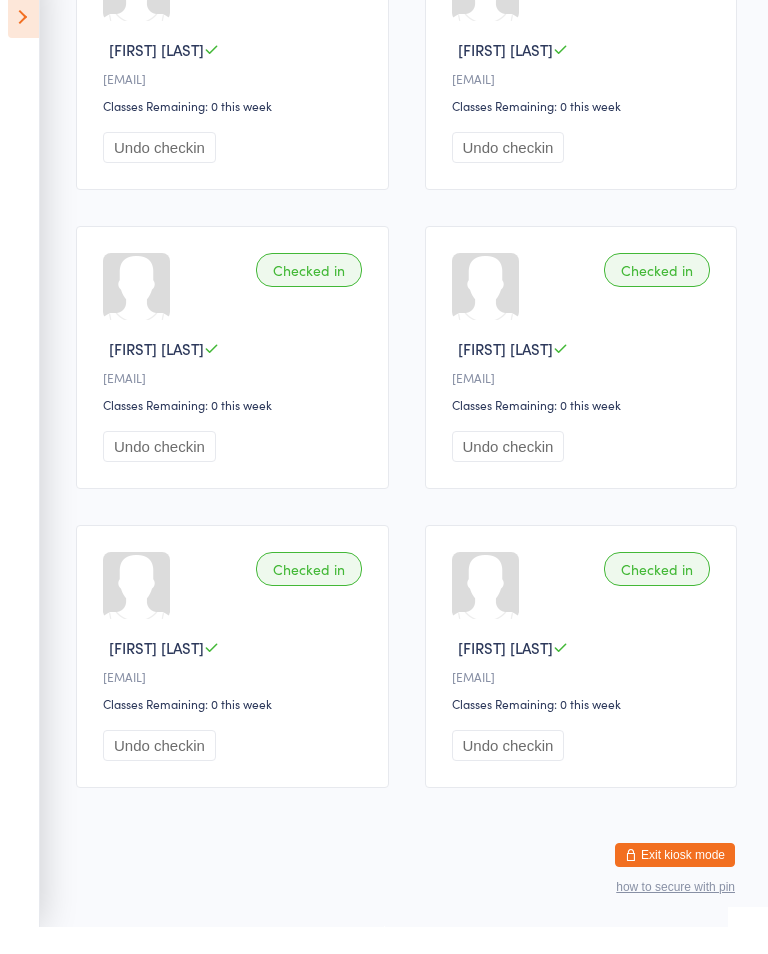 scroll, scrollTop: 0, scrollLeft: 0, axis: both 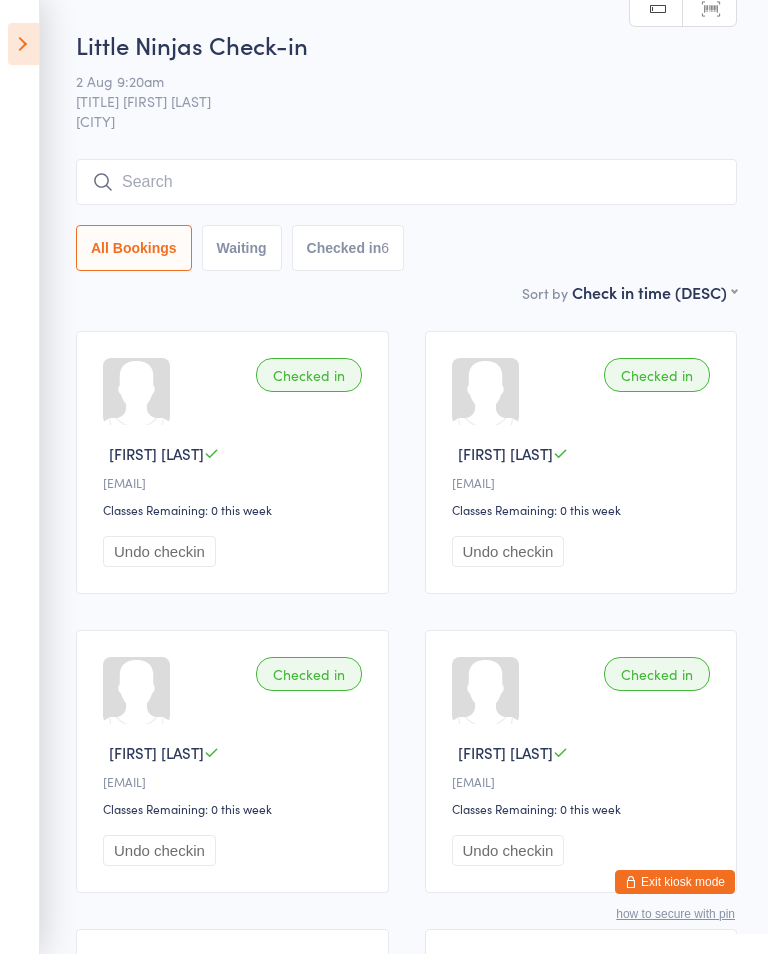 click at bounding box center (406, 182) 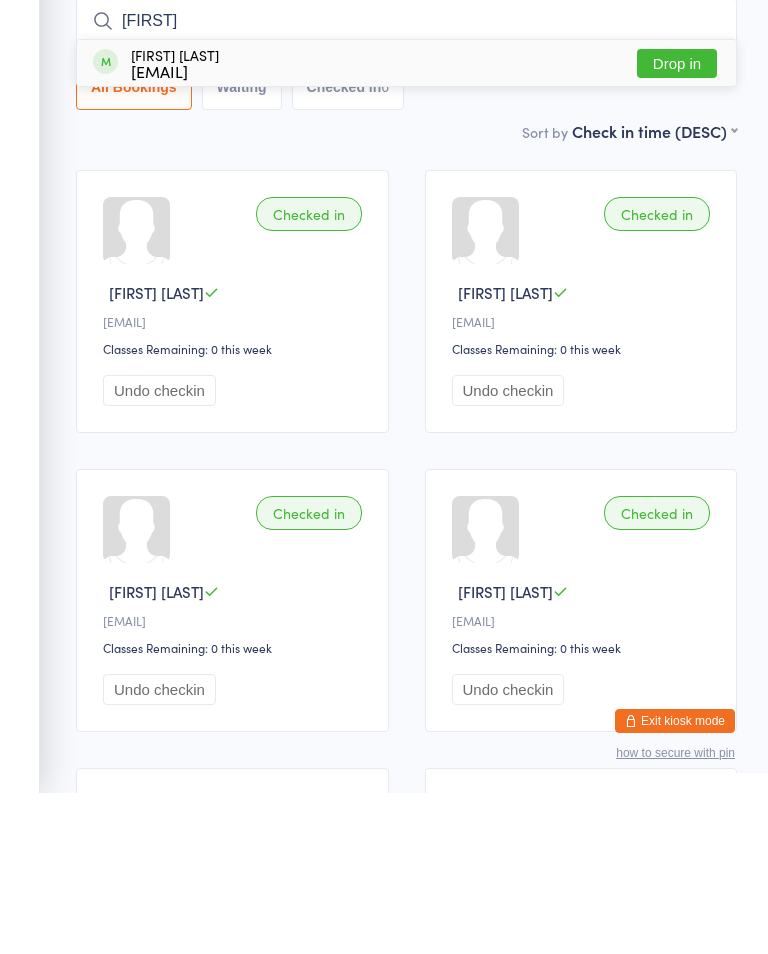 type on "[FIRST]" 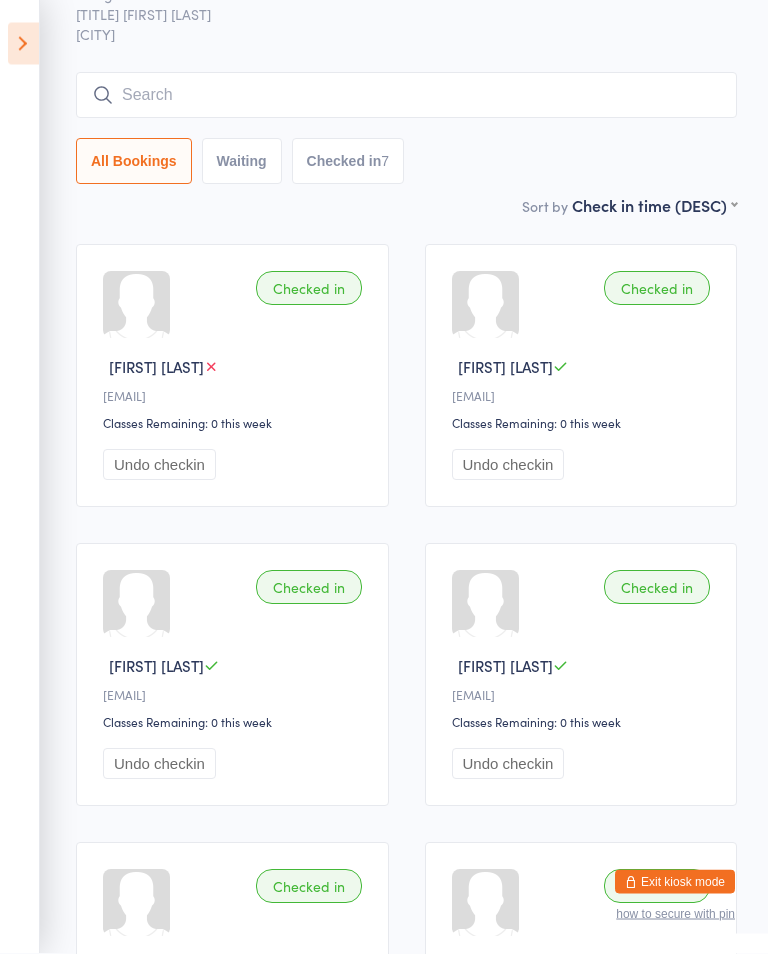 scroll, scrollTop: 0, scrollLeft: 0, axis: both 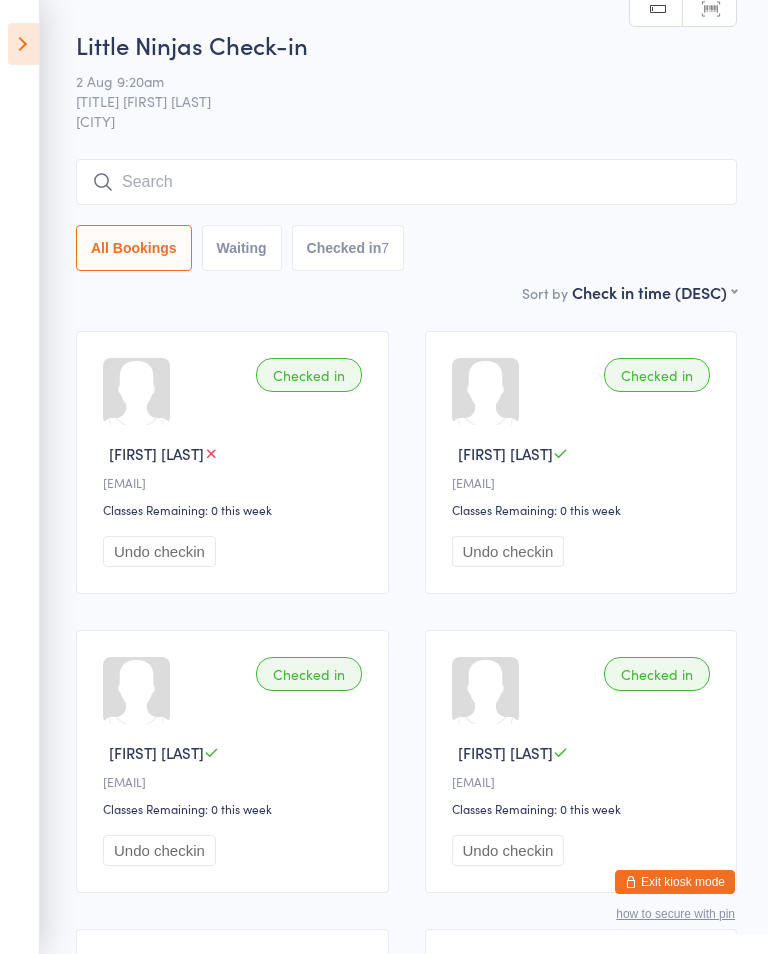click on "All Bookings Waiting  Checked in  7" at bounding box center (406, 215) 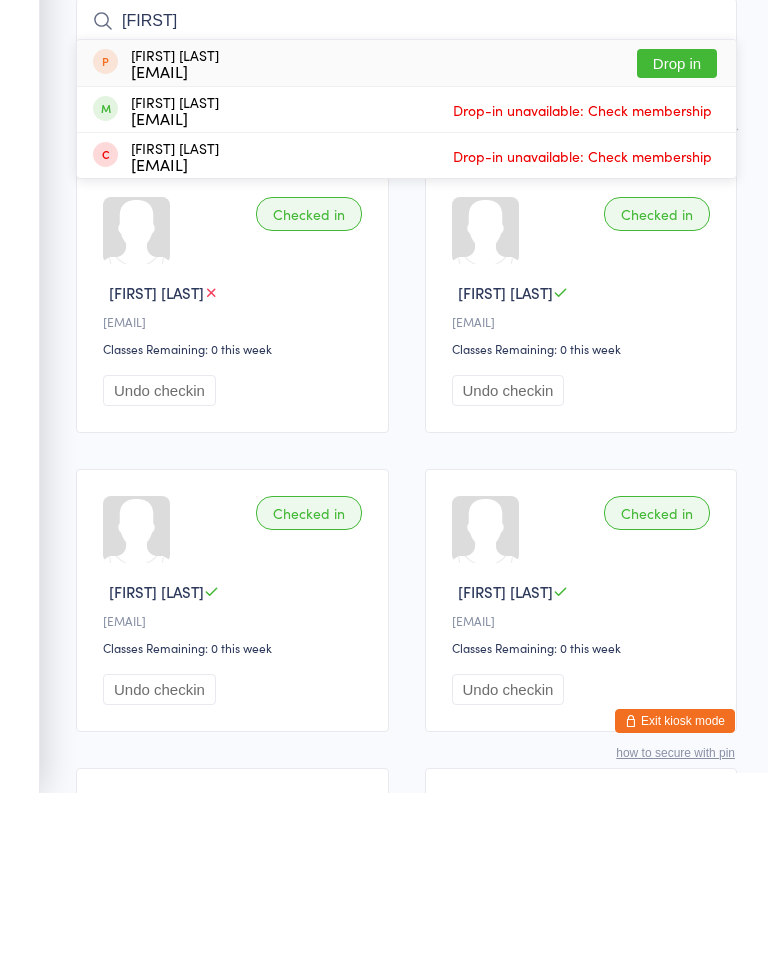 type on "[FIRST]" 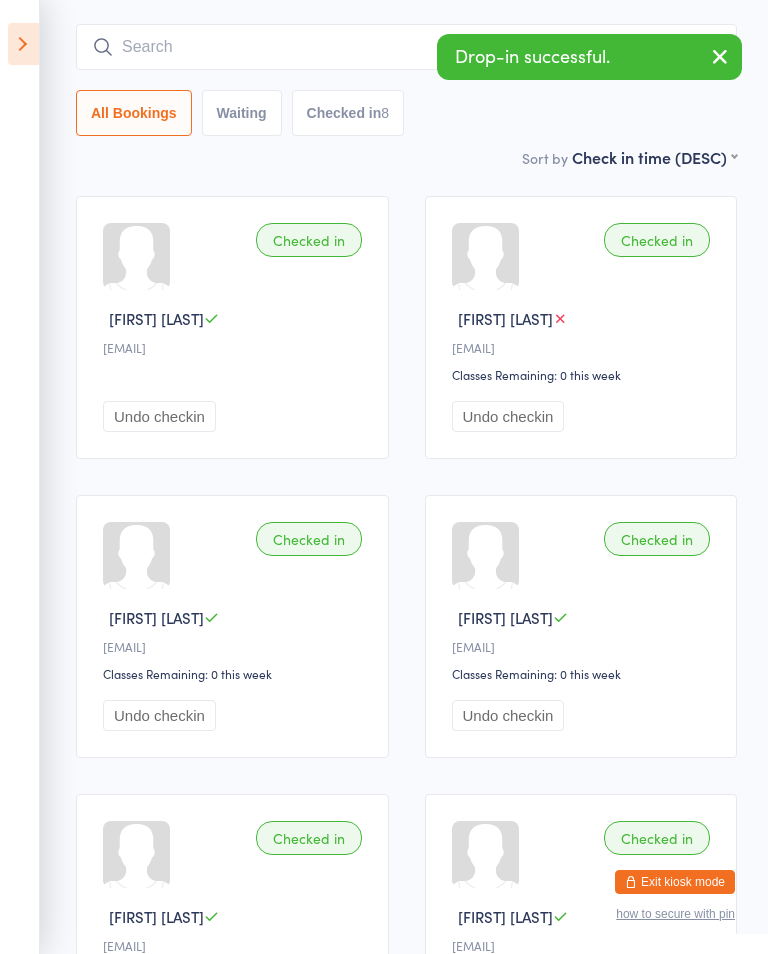 scroll, scrollTop: 0, scrollLeft: 0, axis: both 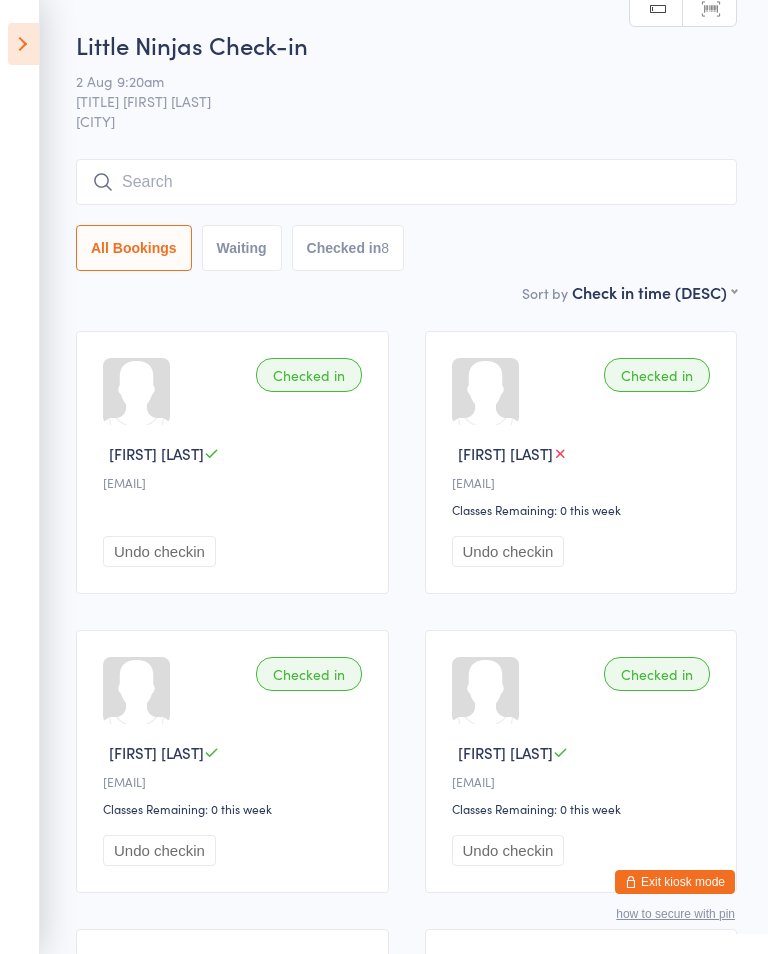 click at bounding box center (406, 182) 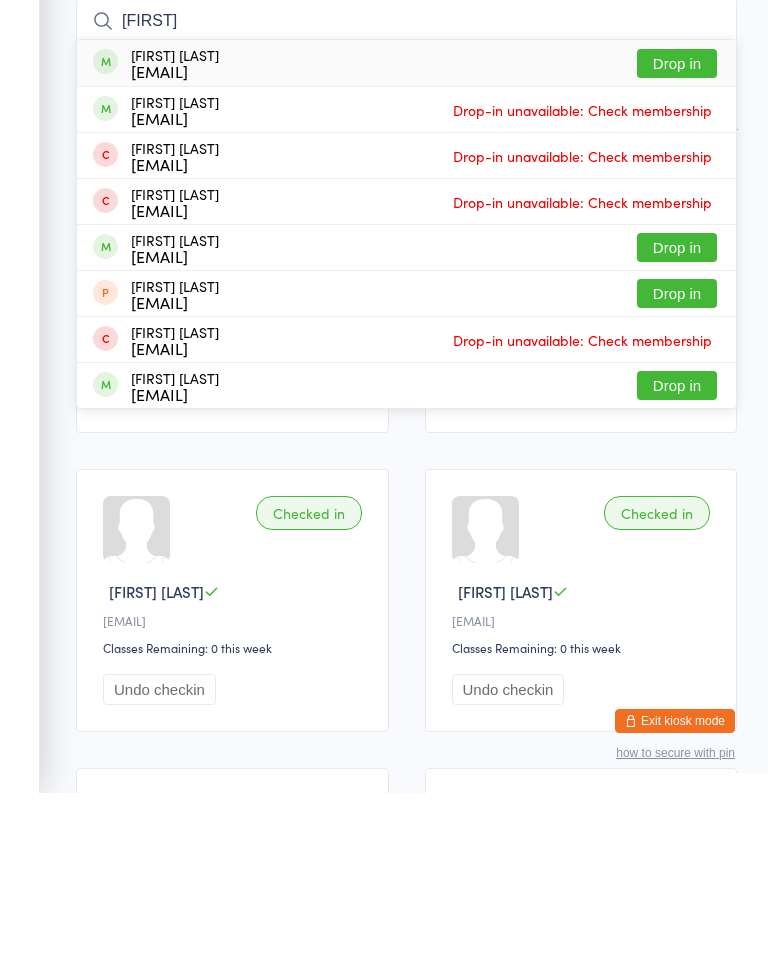 type on "[FIRST]" 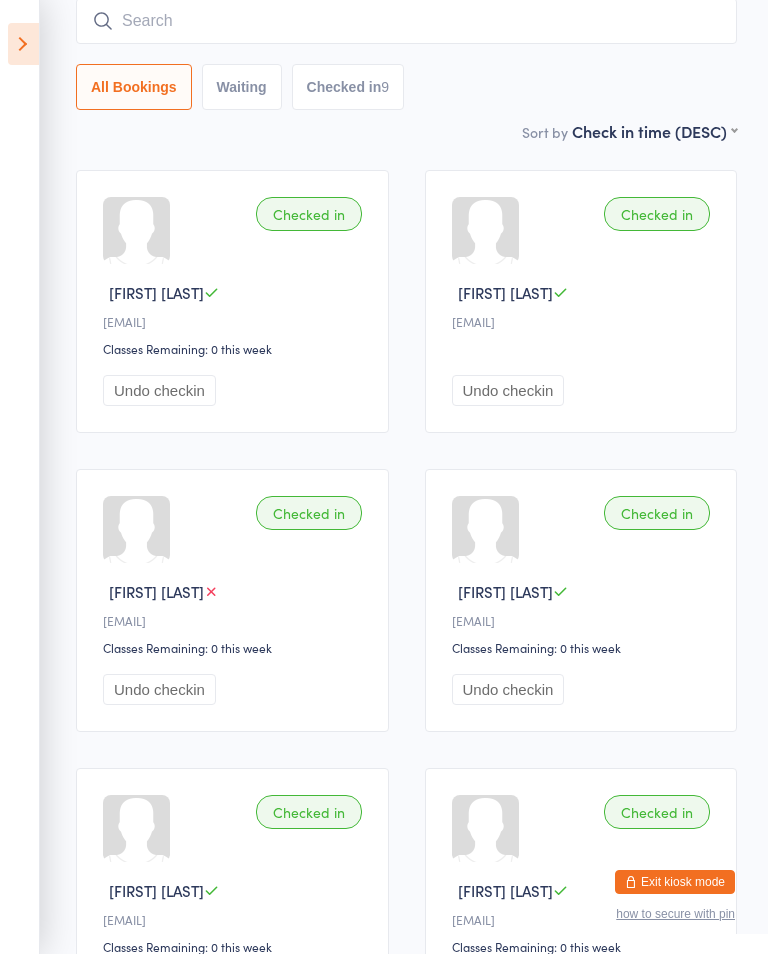scroll, scrollTop: 0, scrollLeft: 0, axis: both 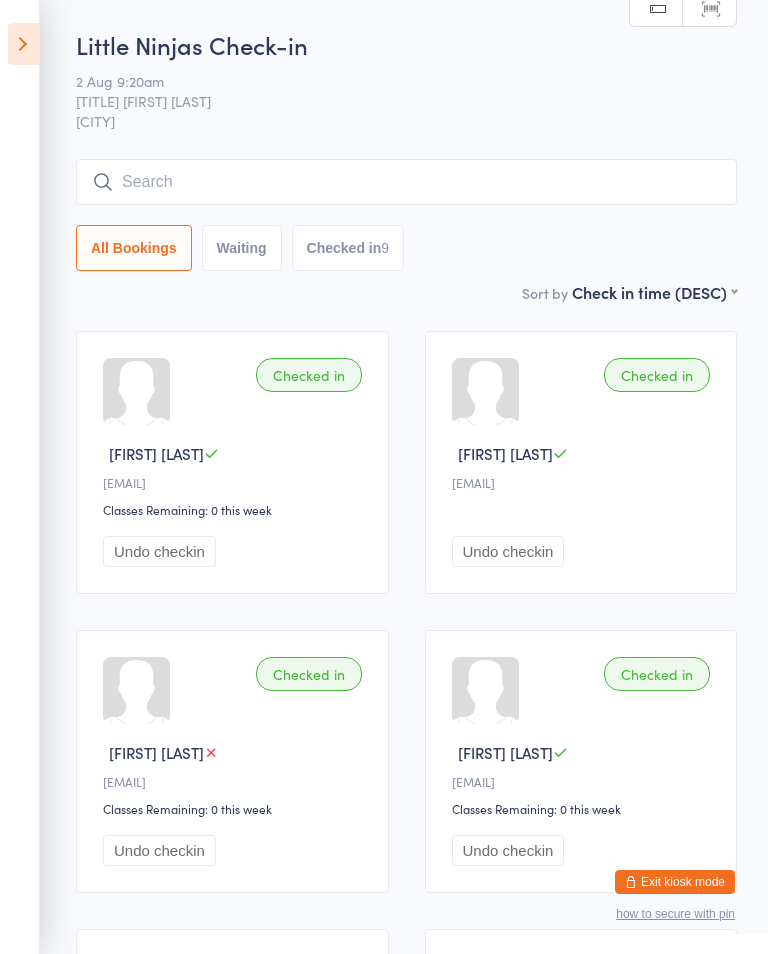 click at bounding box center (406, 182) 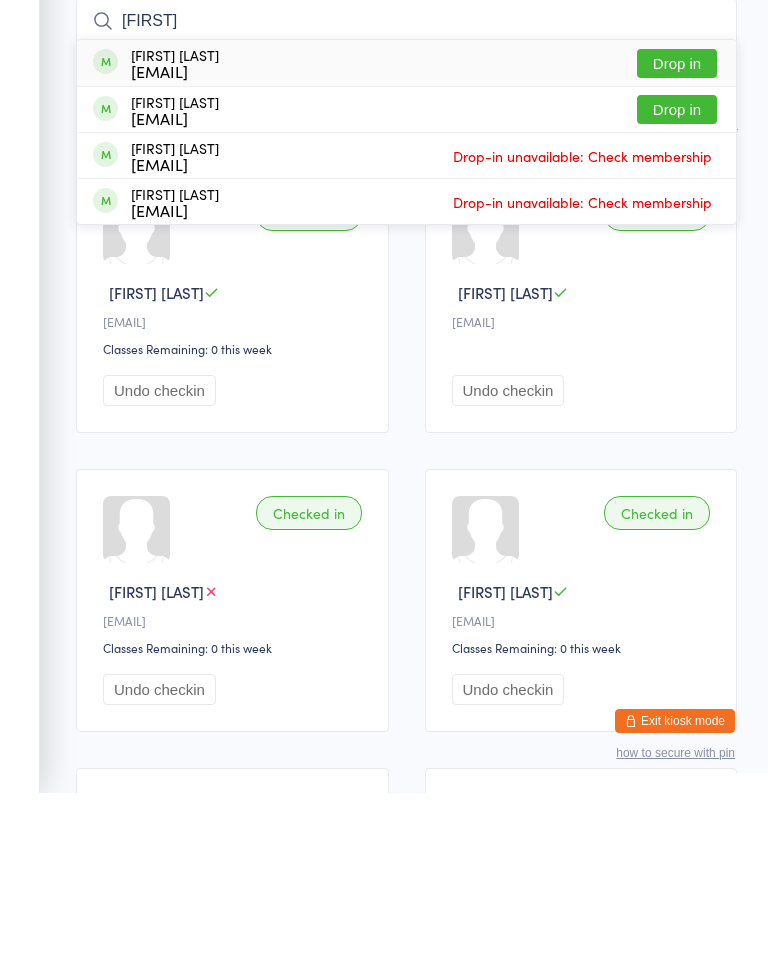 type on "[FIRST]" 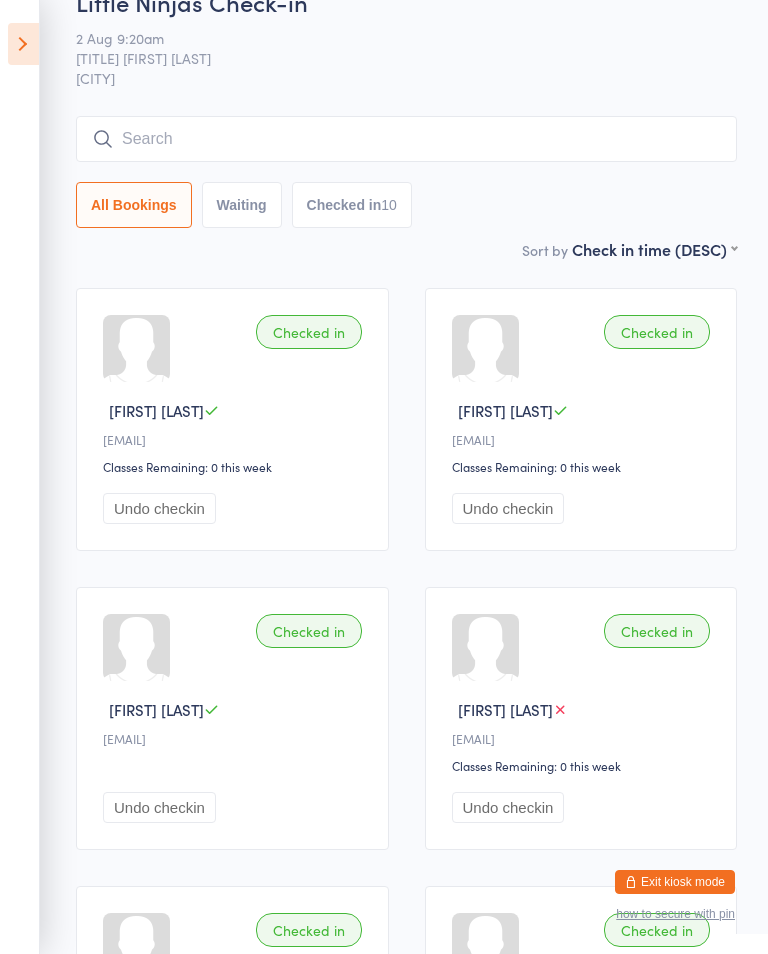 scroll, scrollTop: 0, scrollLeft: 0, axis: both 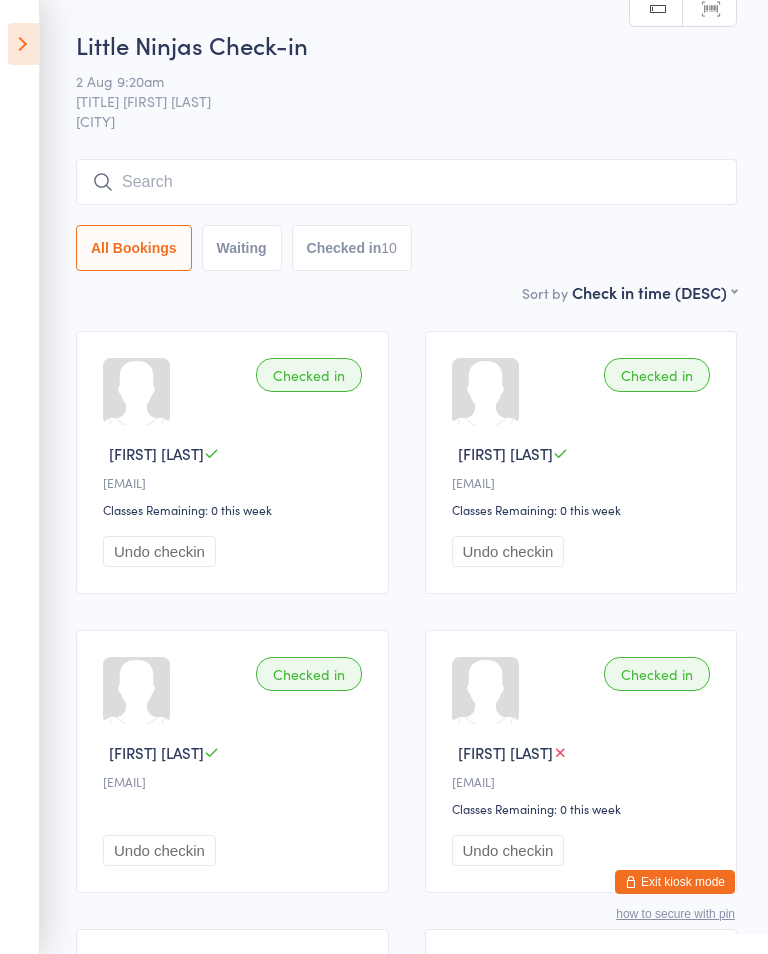click at bounding box center (406, 182) 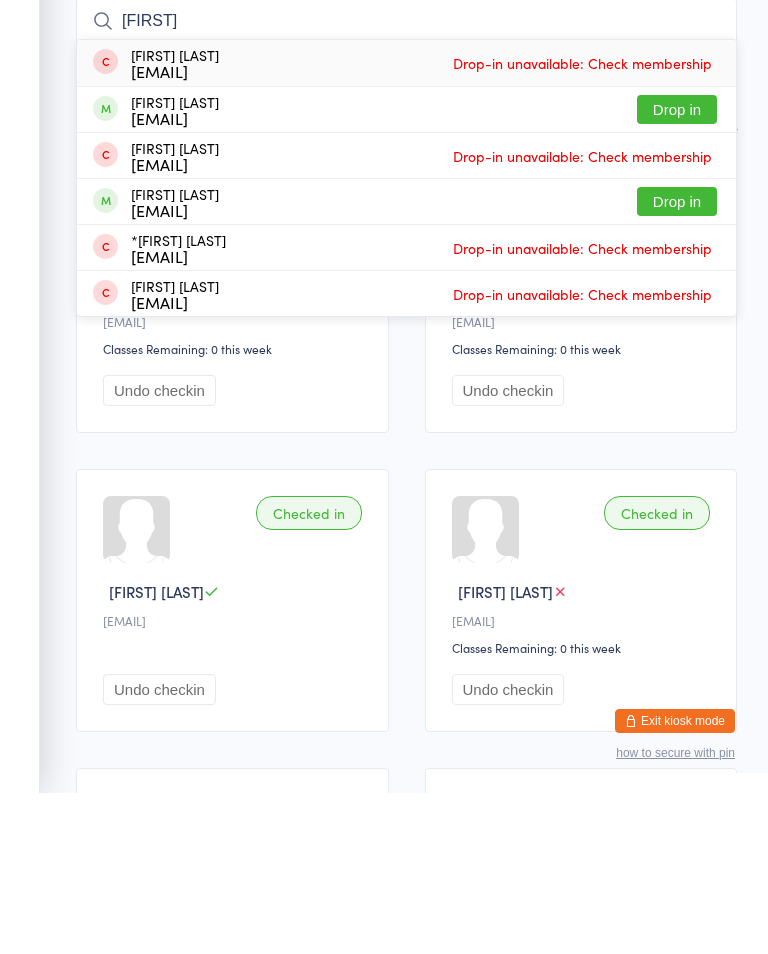 type on "[FIRST]" 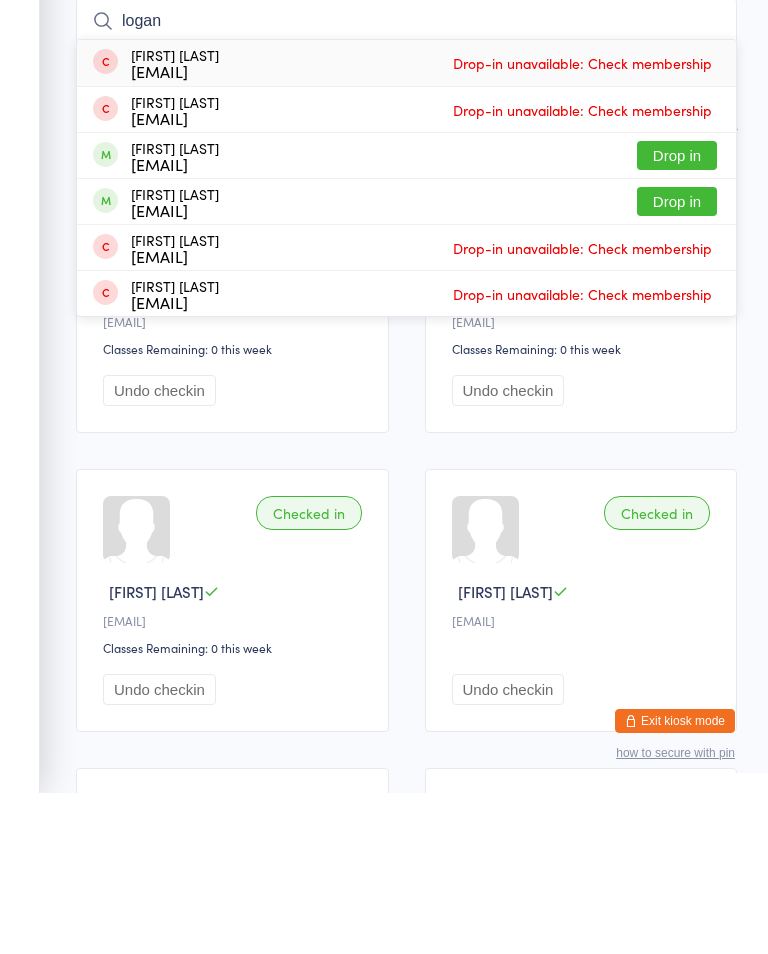 type on "logan" 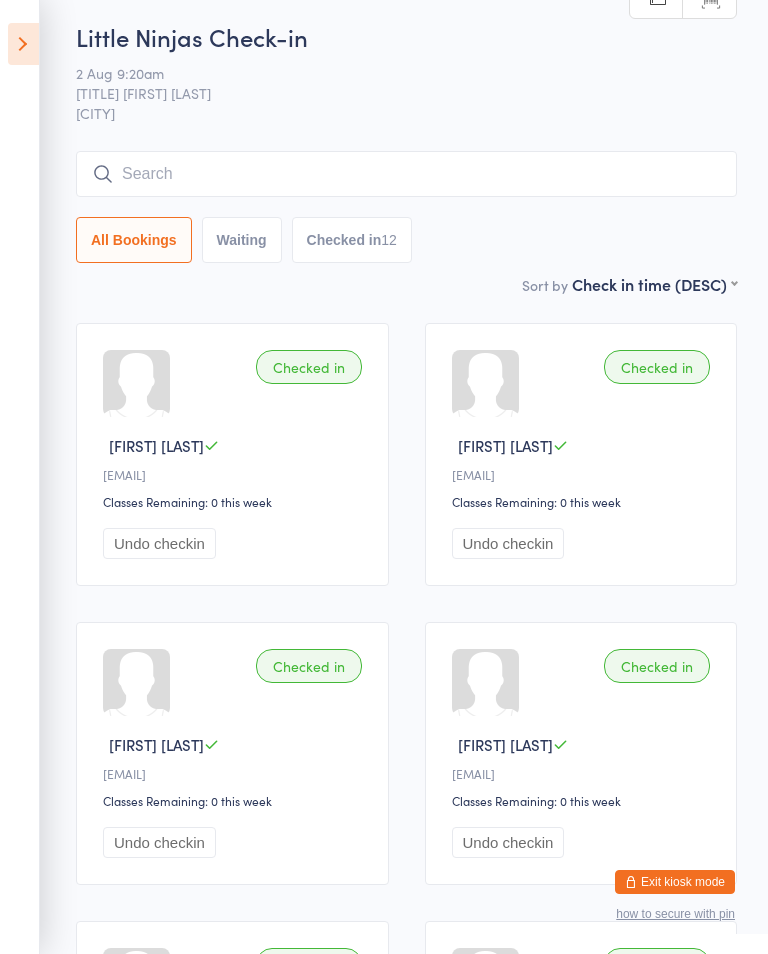 scroll, scrollTop: 0, scrollLeft: 0, axis: both 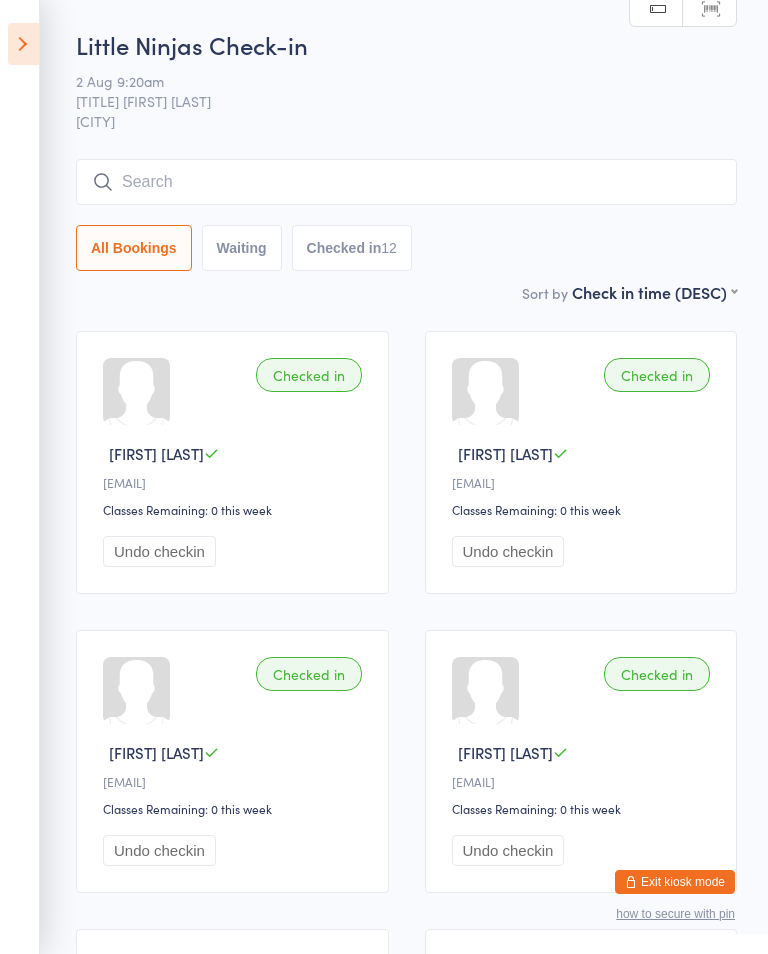 click at bounding box center [406, 182] 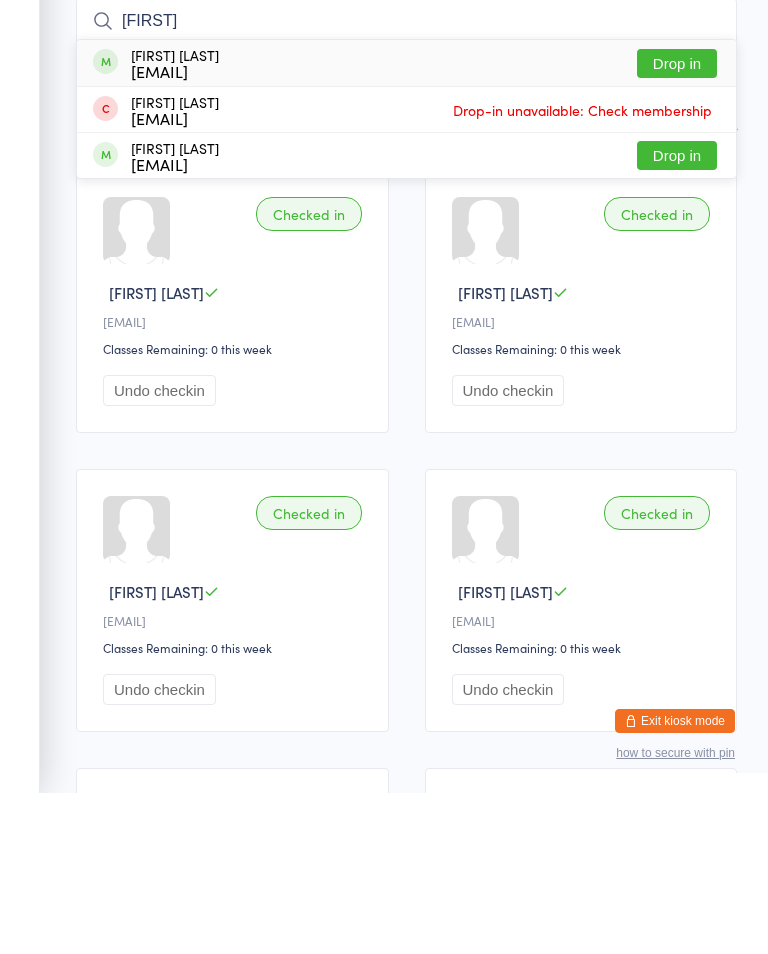 type on "[FIRST]" 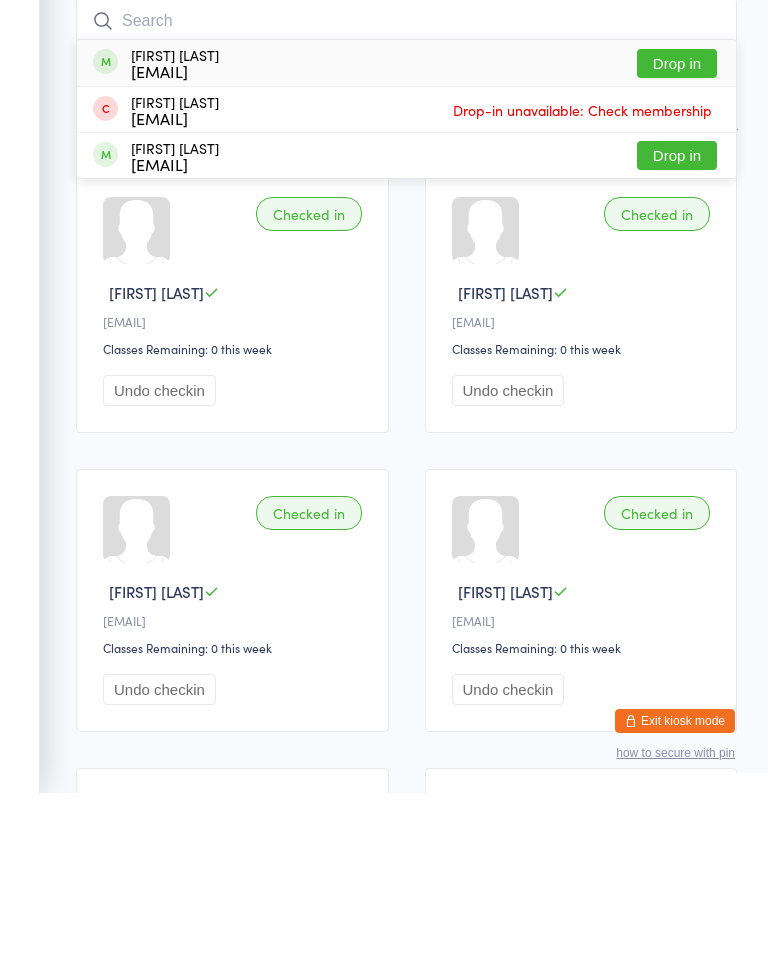scroll, scrollTop: 161, scrollLeft: 0, axis: vertical 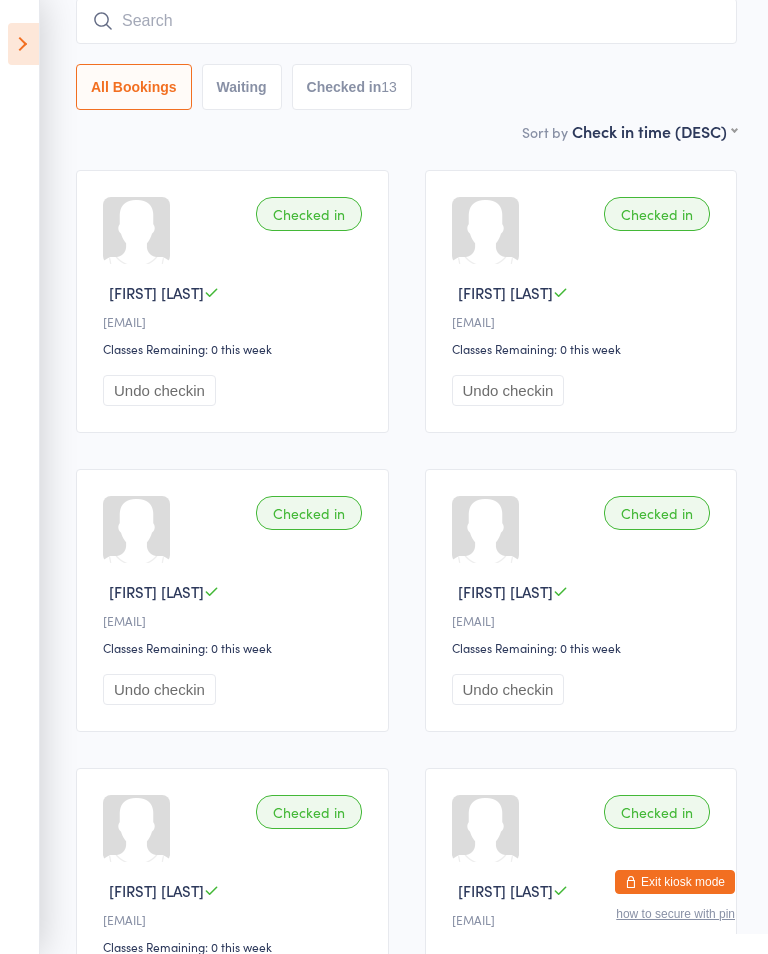 click at bounding box center (23, 44) 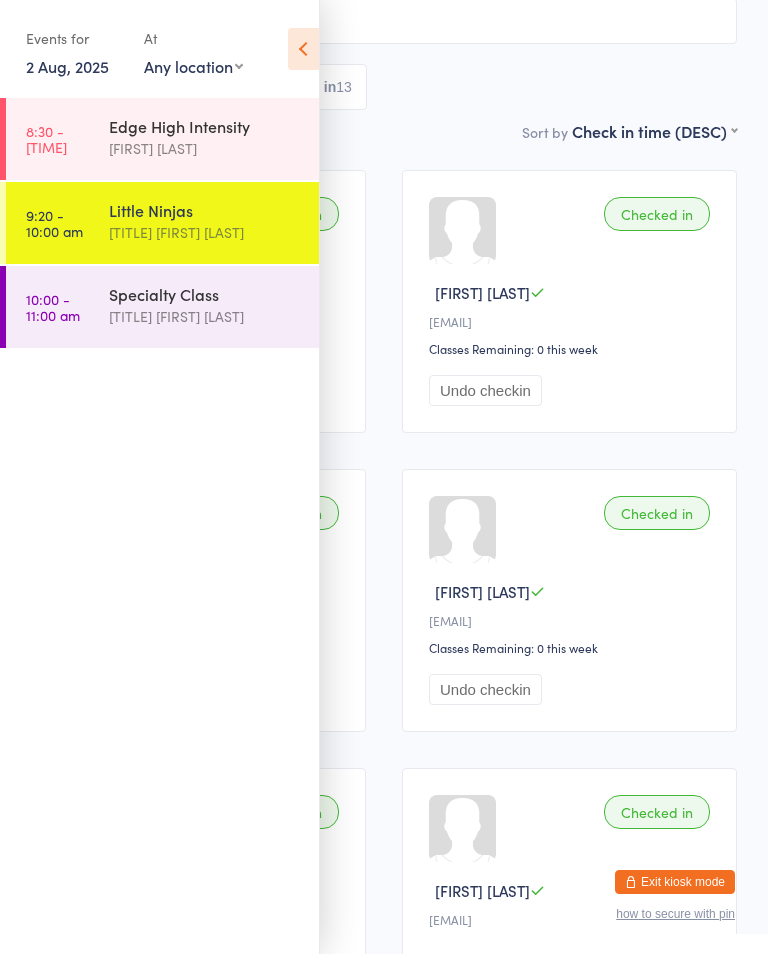 click on "10:00 - 11:00 am" at bounding box center [53, 307] 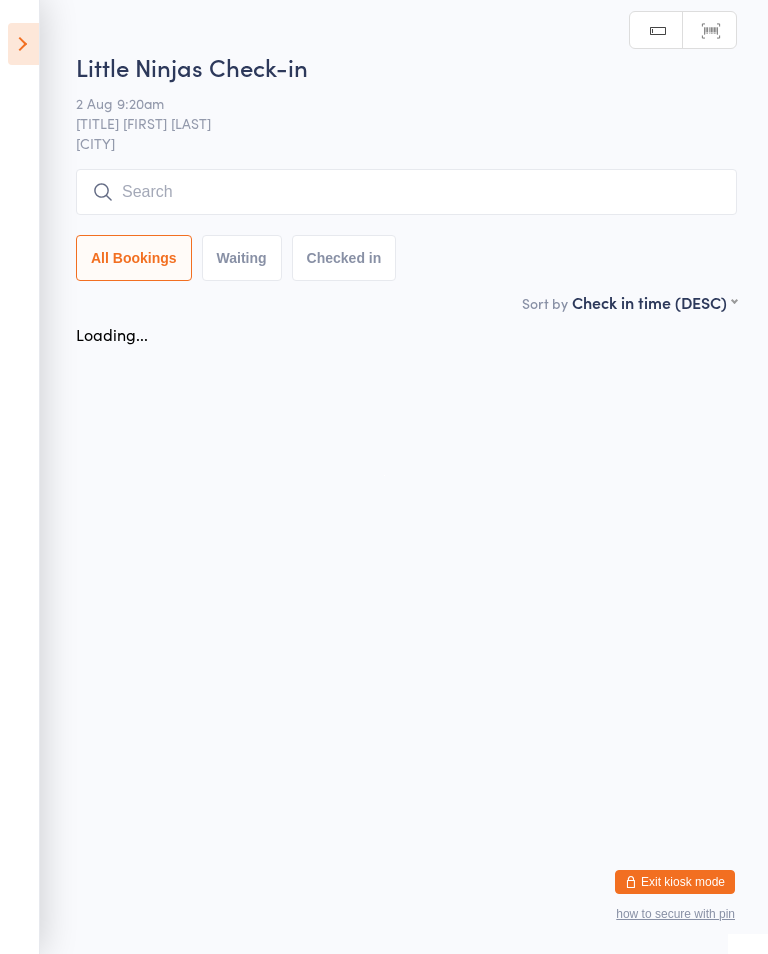 scroll, scrollTop: 0, scrollLeft: 0, axis: both 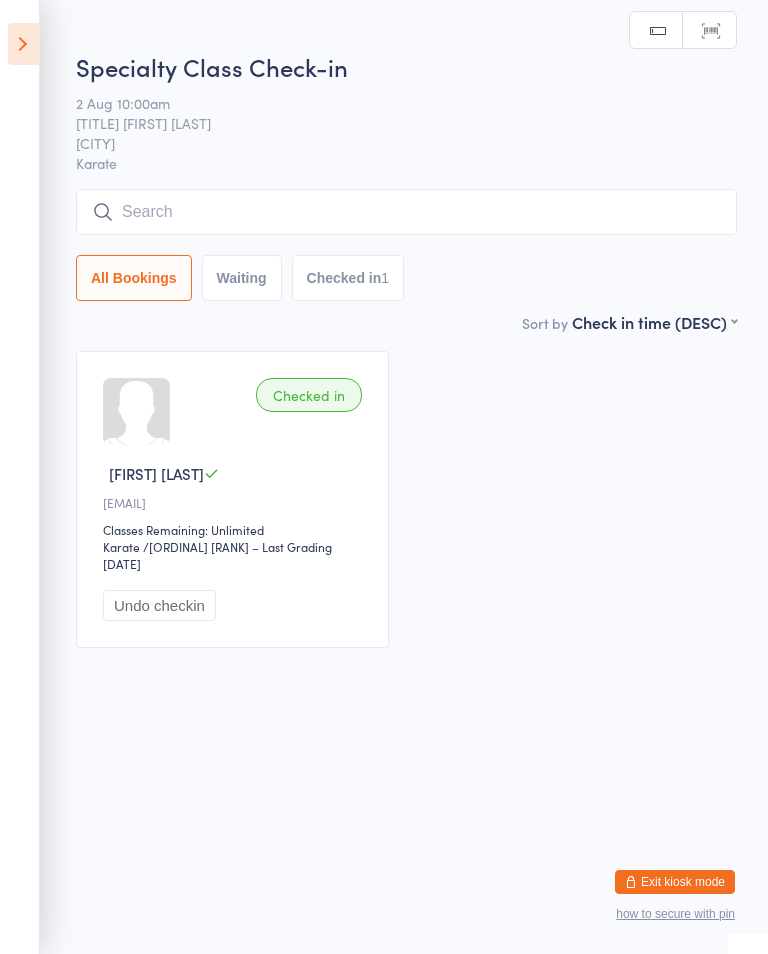 click at bounding box center (406, 212) 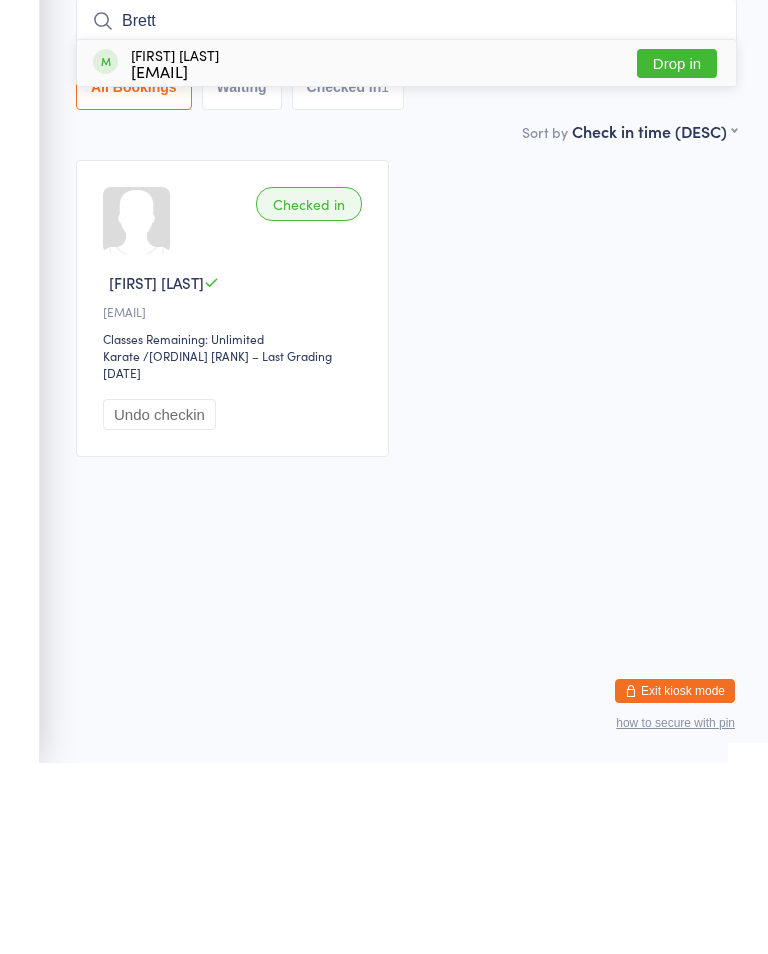 type on "Brett" 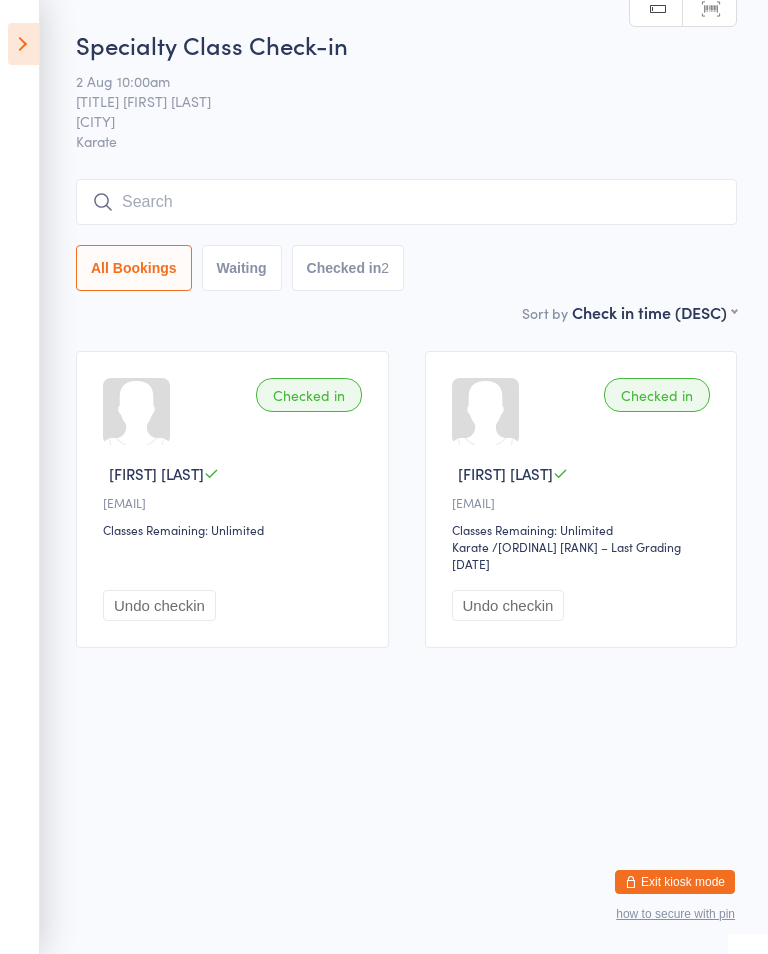 click at bounding box center [406, 202] 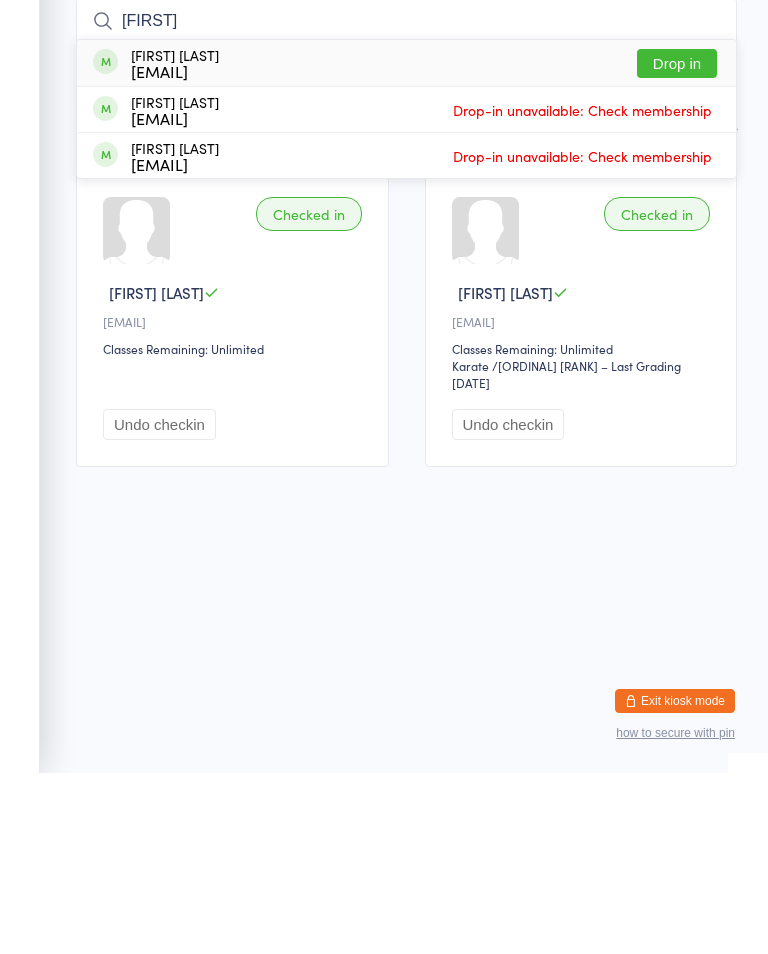 type on "[FIRST]" 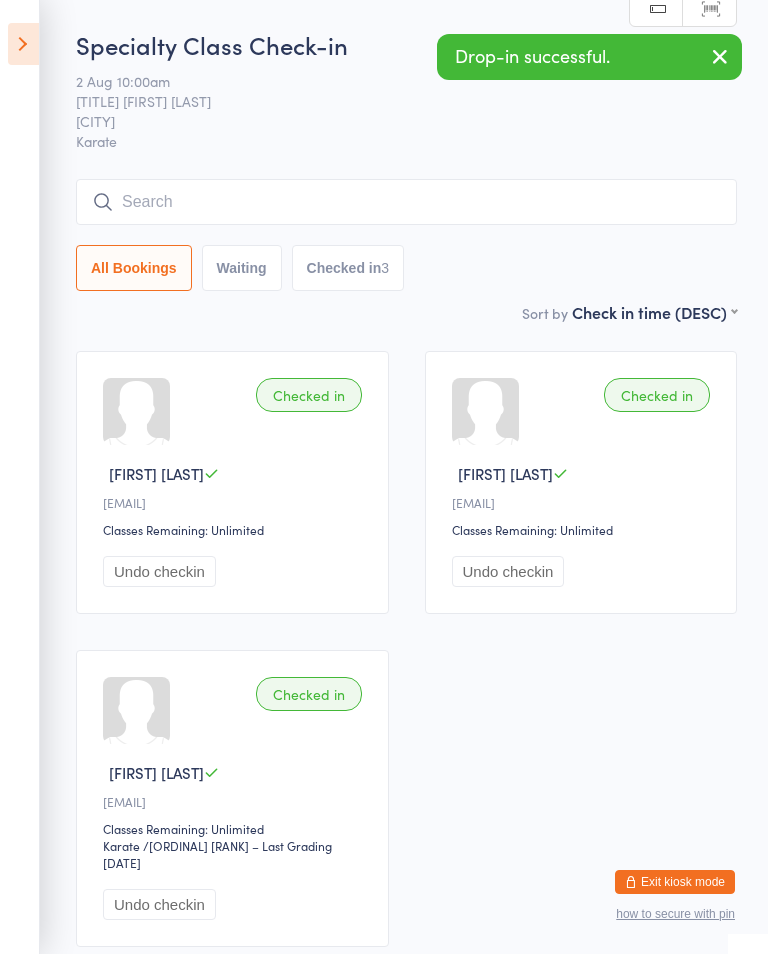 click at bounding box center [406, 202] 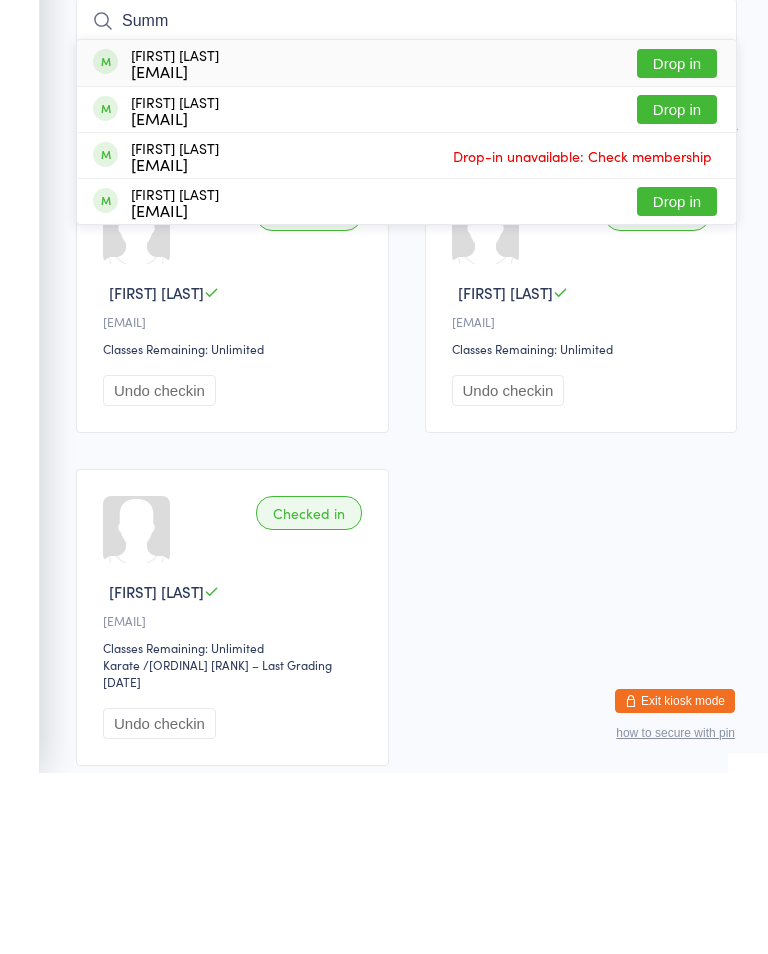 type on "Summ" 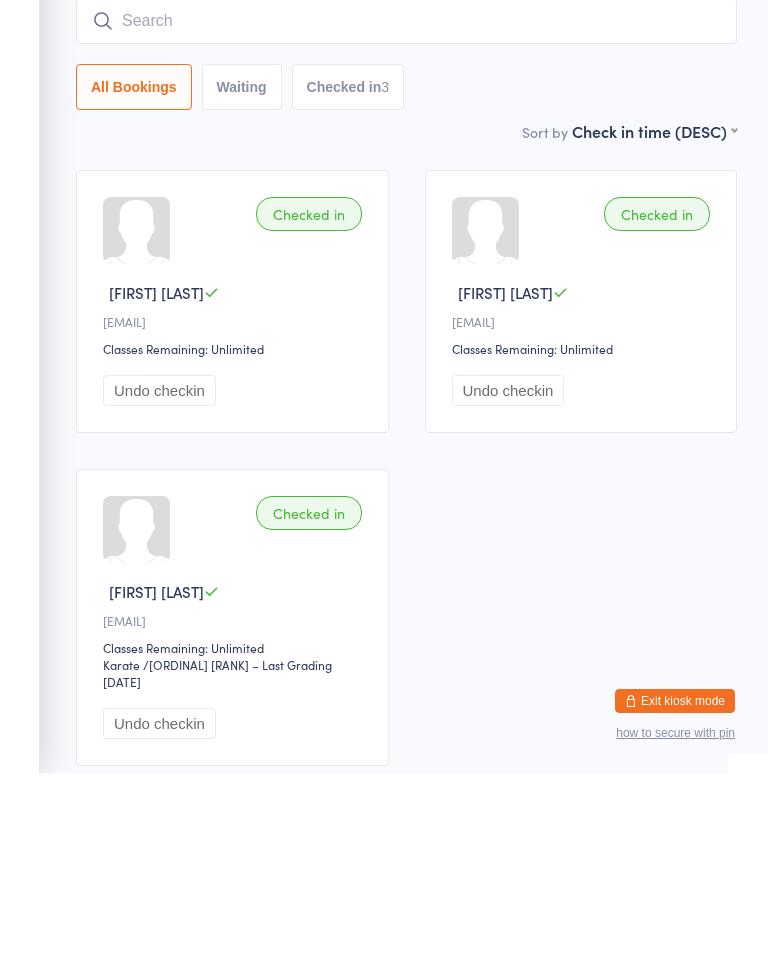 scroll, scrollTop: 141, scrollLeft: 0, axis: vertical 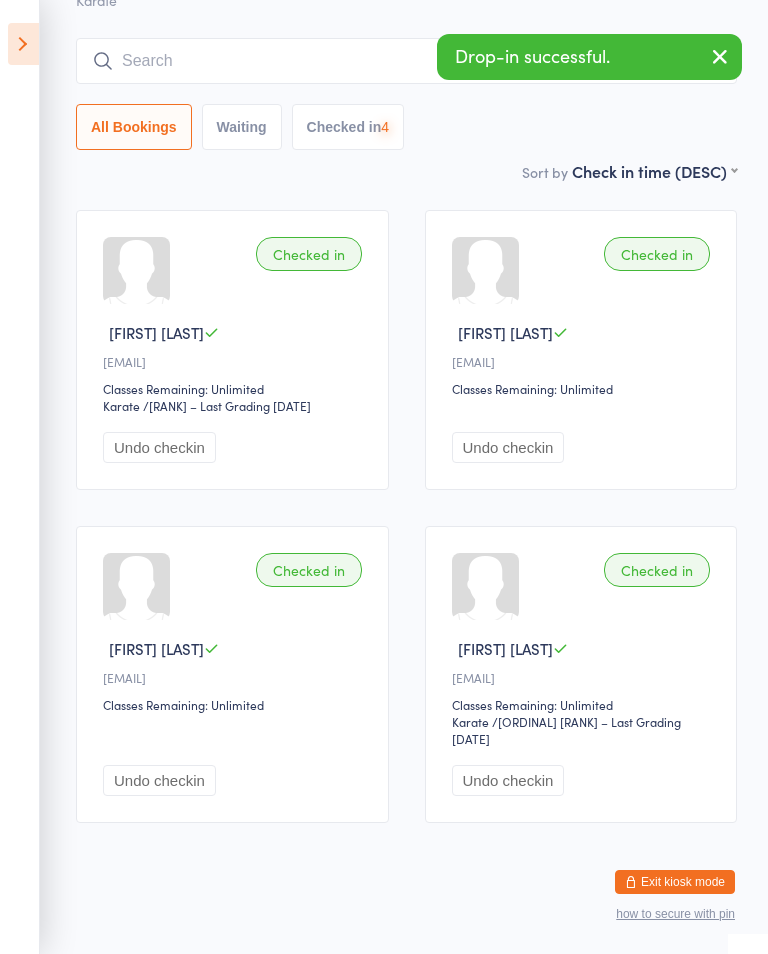 click at bounding box center [406, 61] 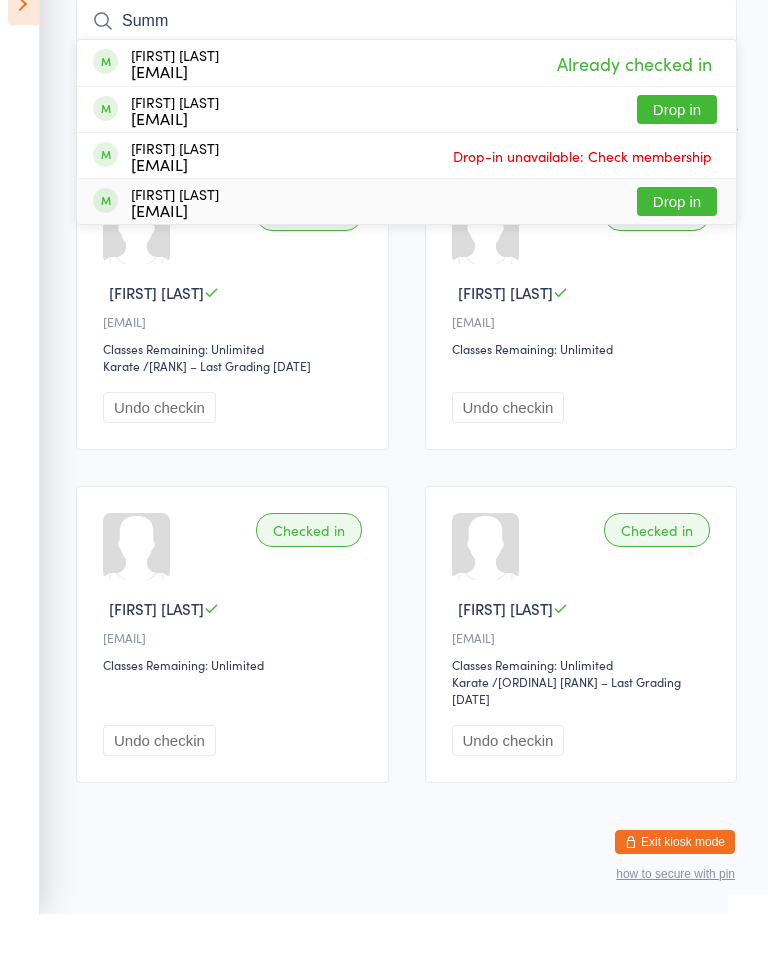 type on "Summ" 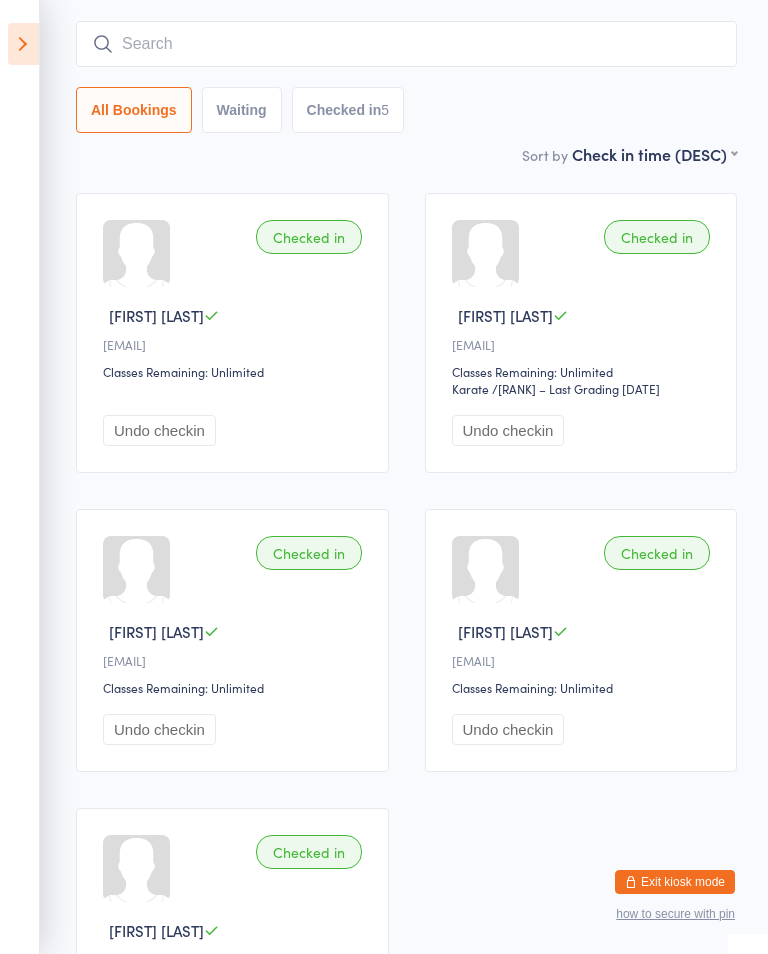 scroll, scrollTop: 0, scrollLeft: 0, axis: both 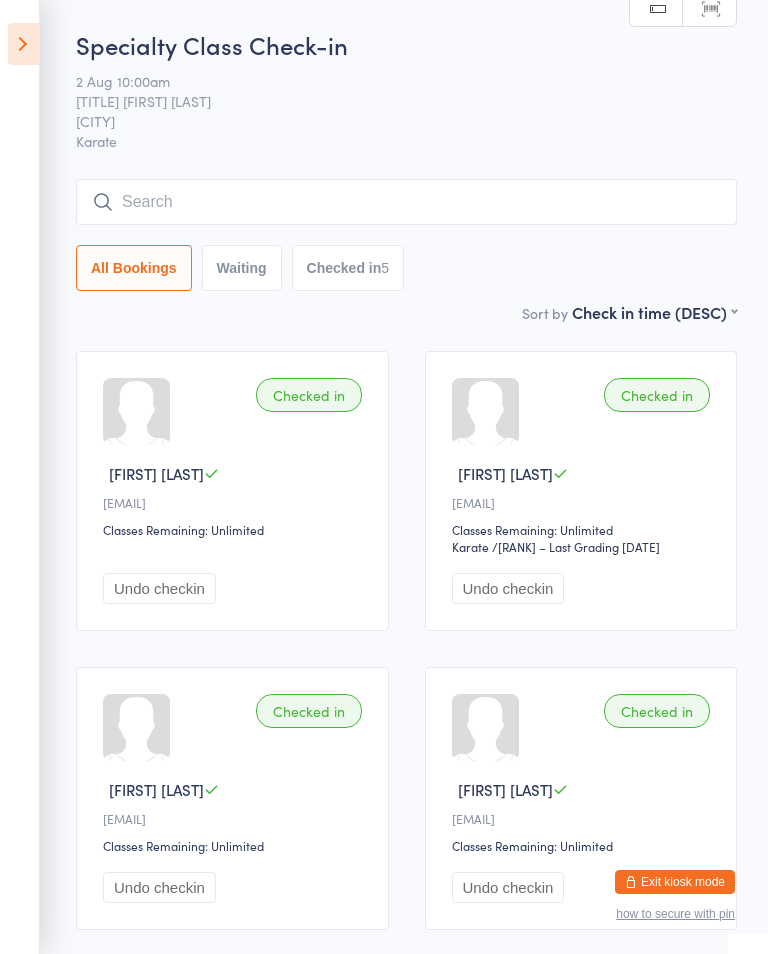 click at bounding box center [406, 202] 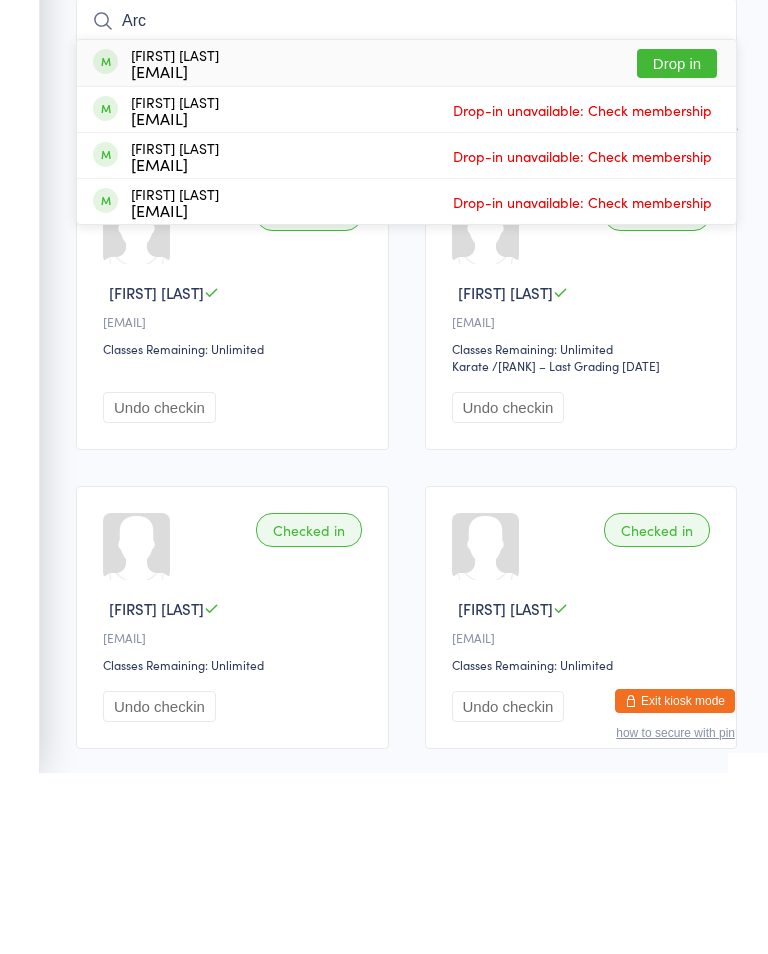 type on "Arc" 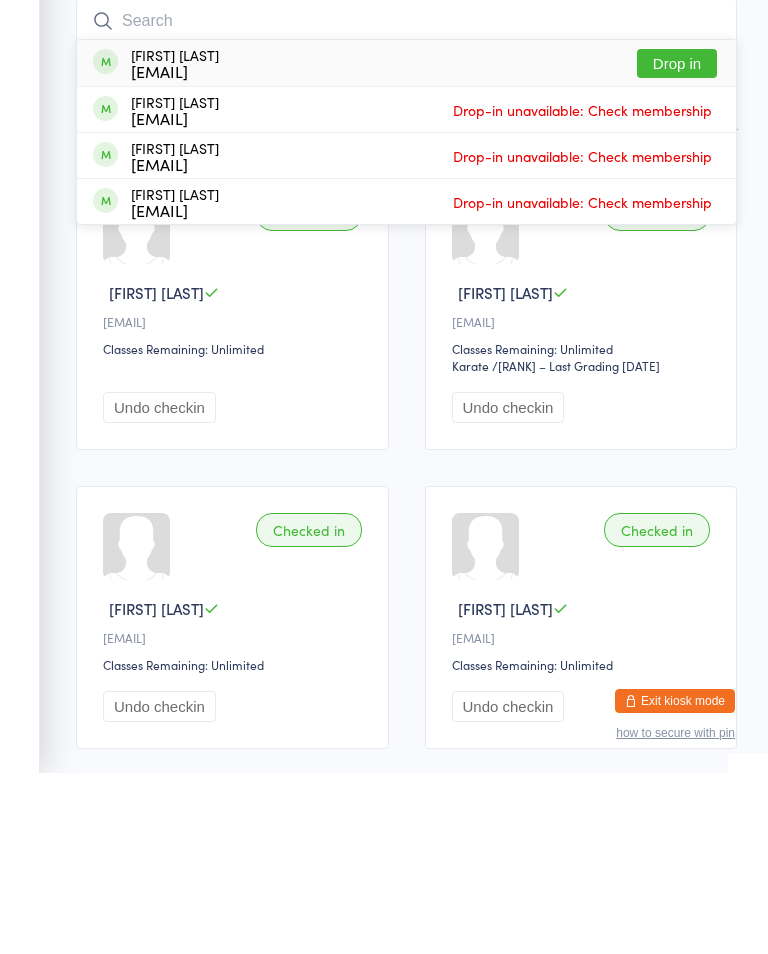 scroll, scrollTop: 181, scrollLeft: 0, axis: vertical 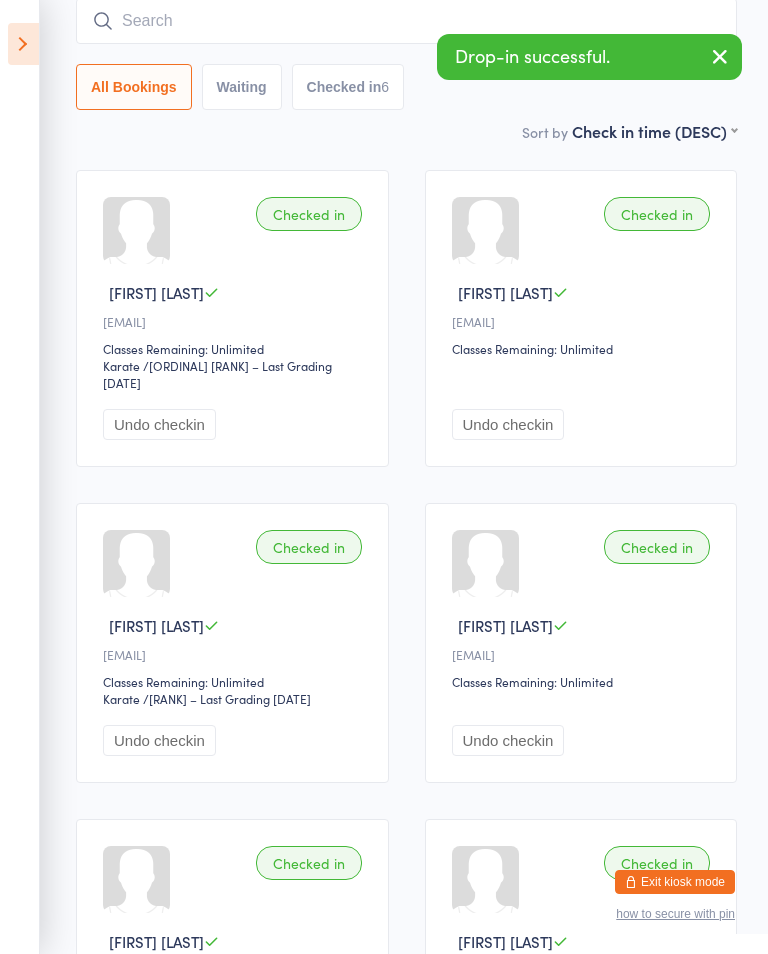click at bounding box center (406, 21) 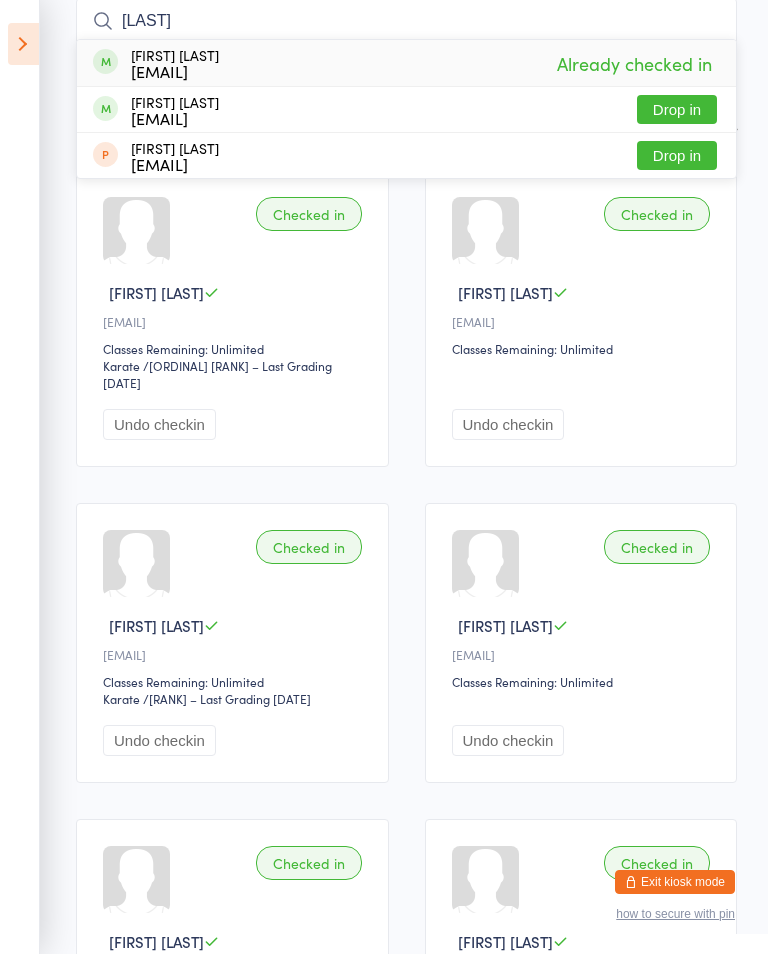 type on "[LAST]" 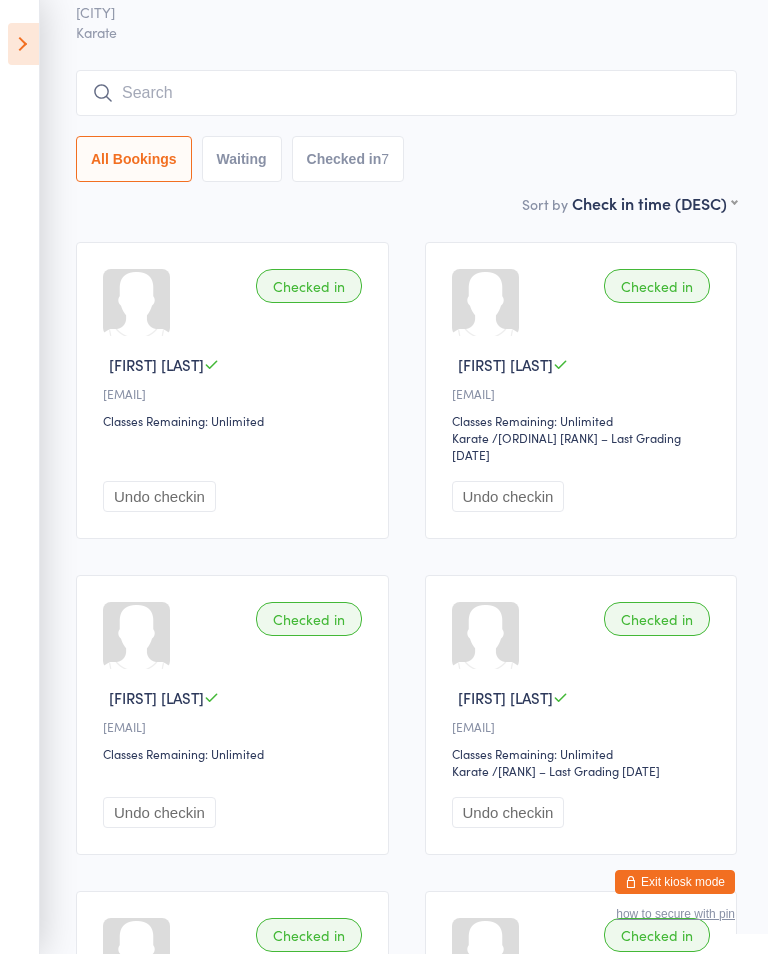 scroll, scrollTop: 0, scrollLeft: 0, axis: both 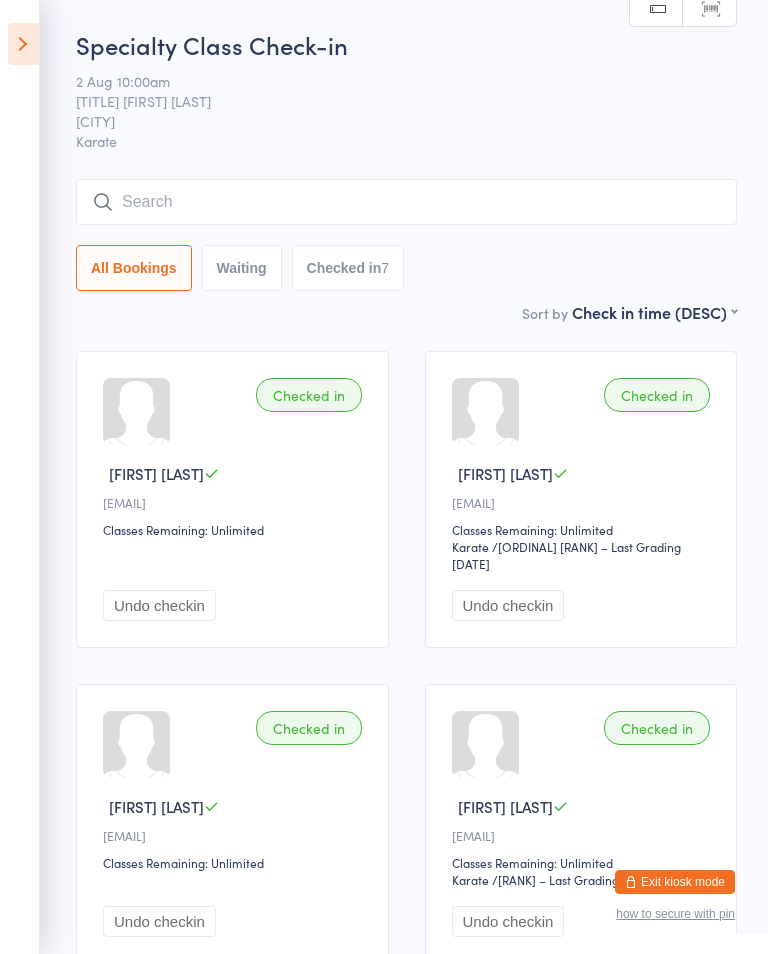 click on "Specialty Class Check-in [DATE] [TIME] [TITLE] [FIRST] [LAST] [LOCATION] [ACTIVITY] Manual search Scanner input All Bookings Waiting Checked in 7" at bounding box center [406, 164] 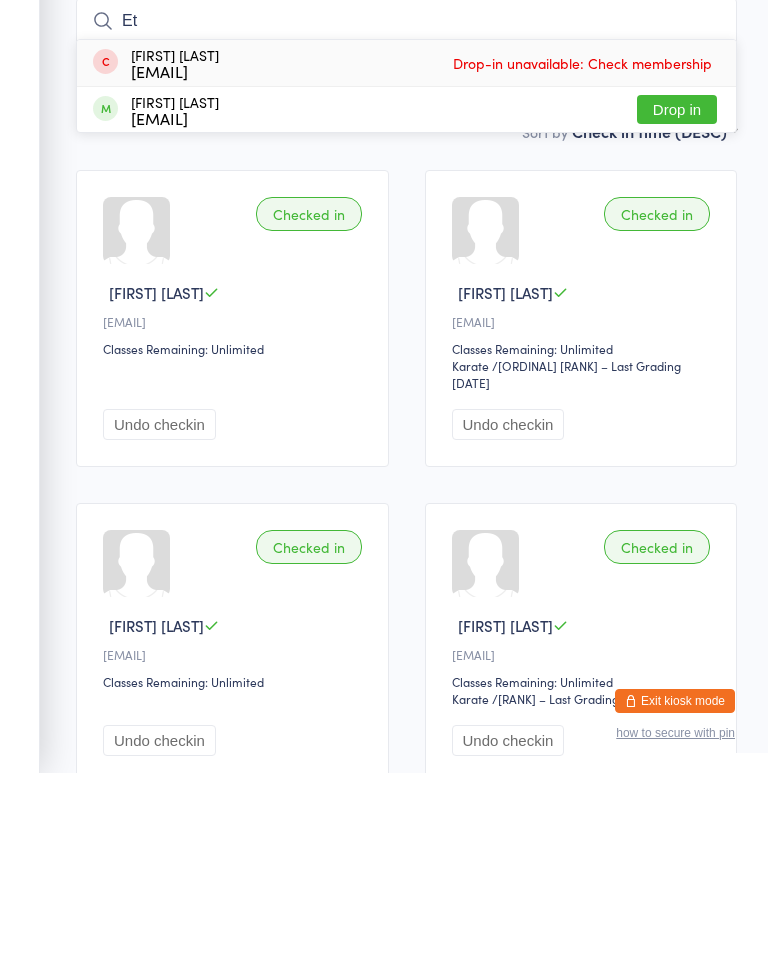type on "Et" 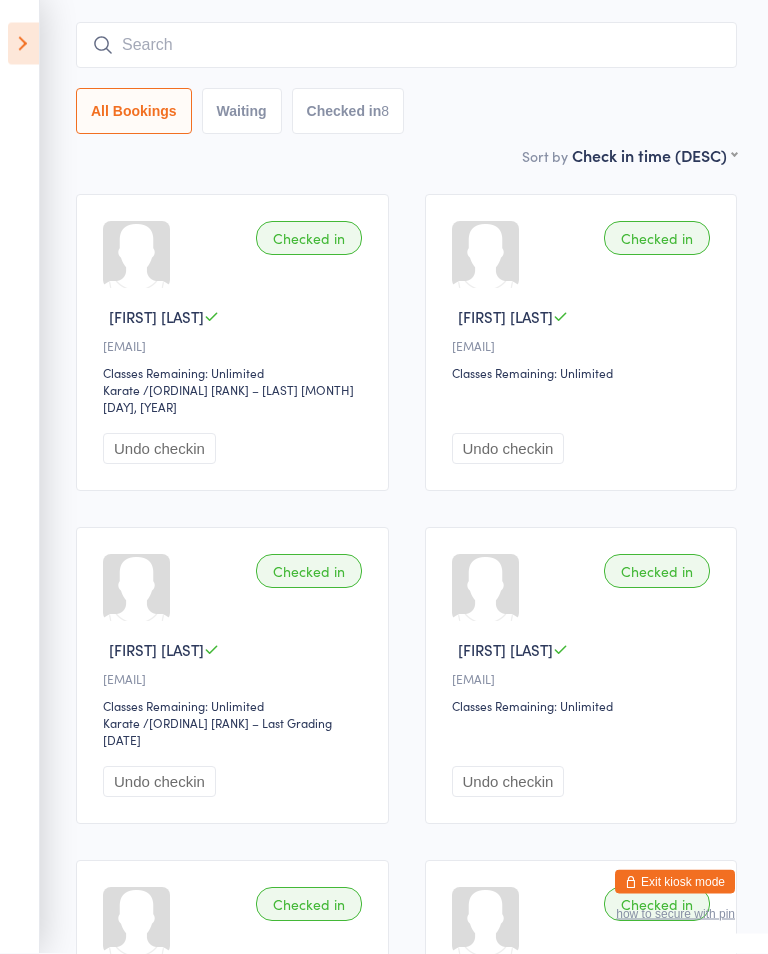 scroll, scrollTop: 0, scrollLeft: 0, axis: both 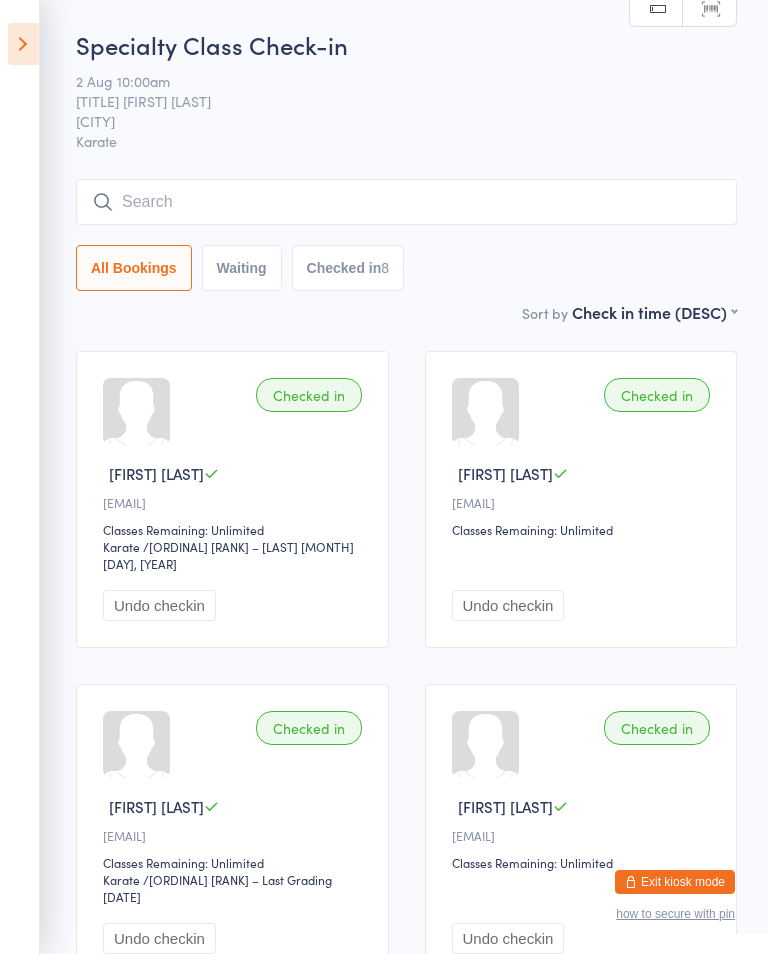 click at bounding box center (406, 202) 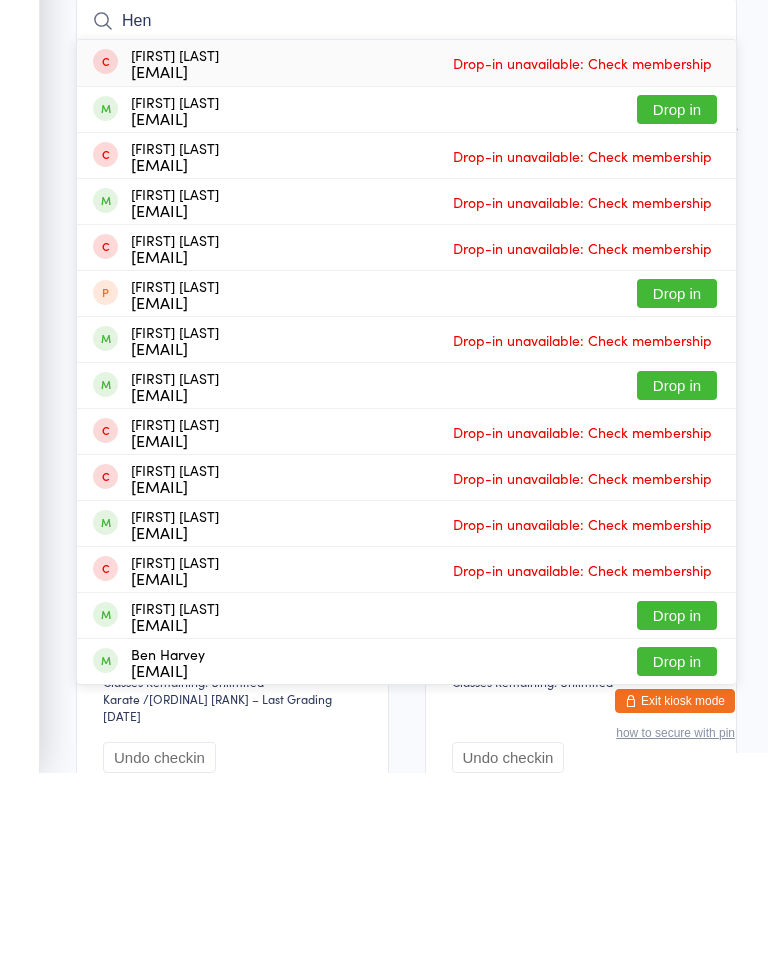 type on "Hen" 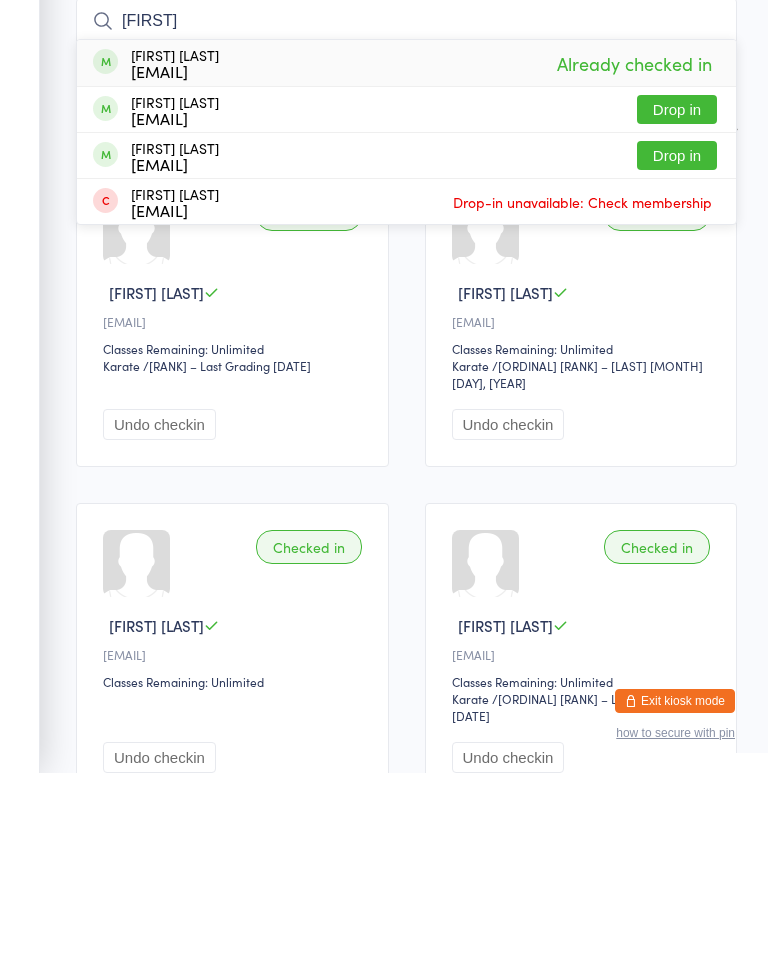 type on "[FIRST]" 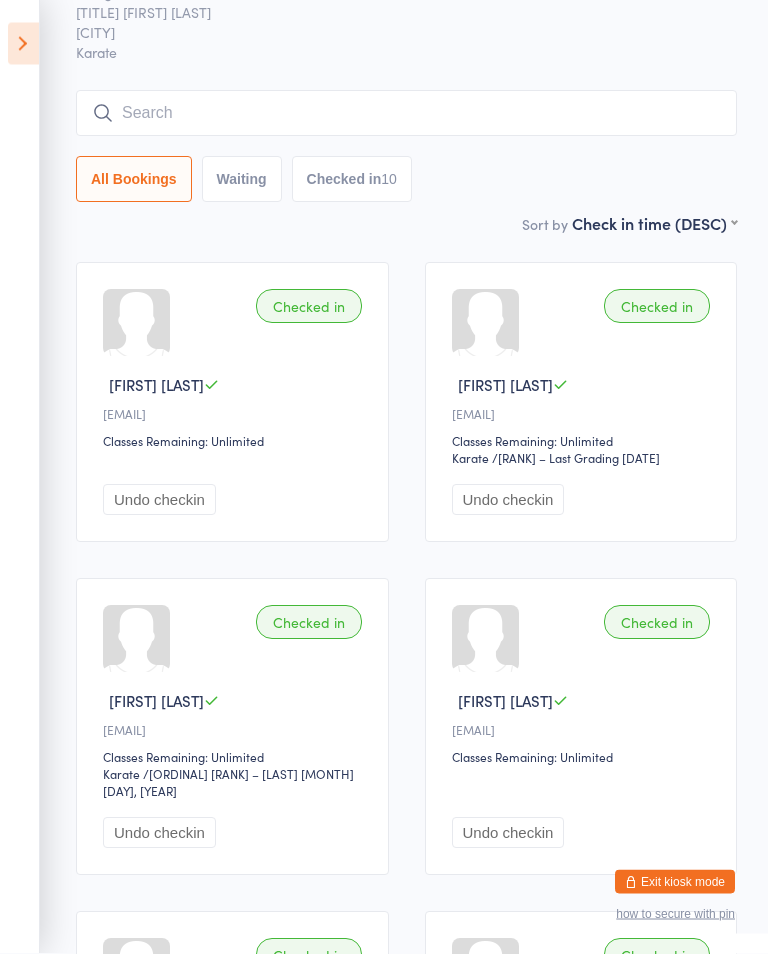 scroll, scrollTop: 0, scrollLeft: 0, axis: both 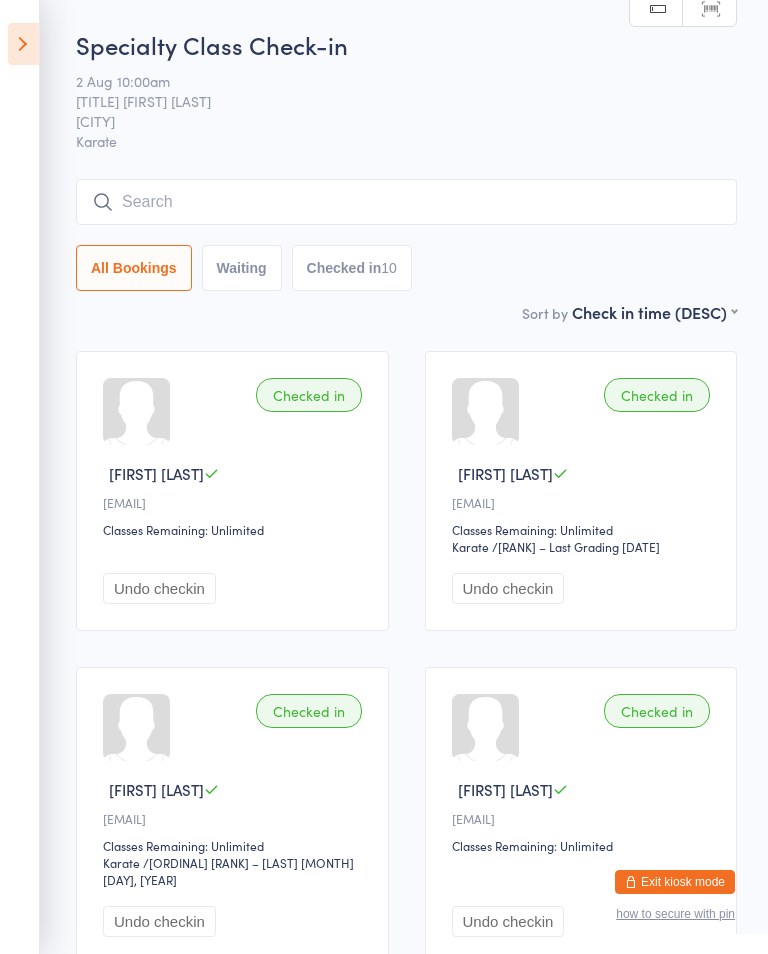 click at bounding box center (406, 202) 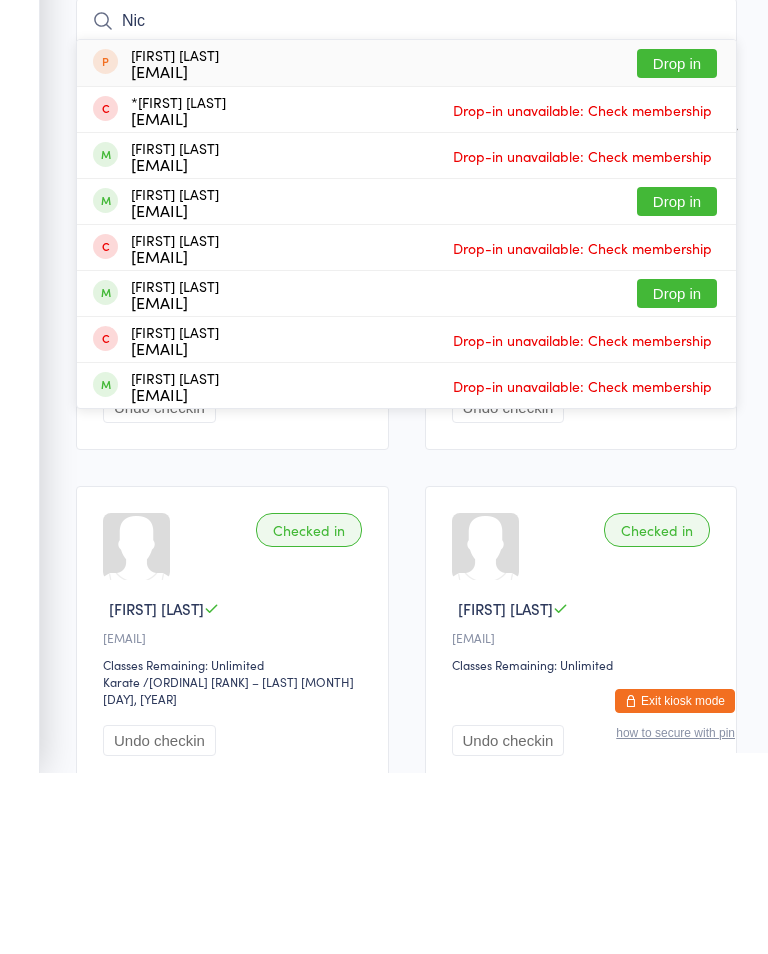 type on "Nic" 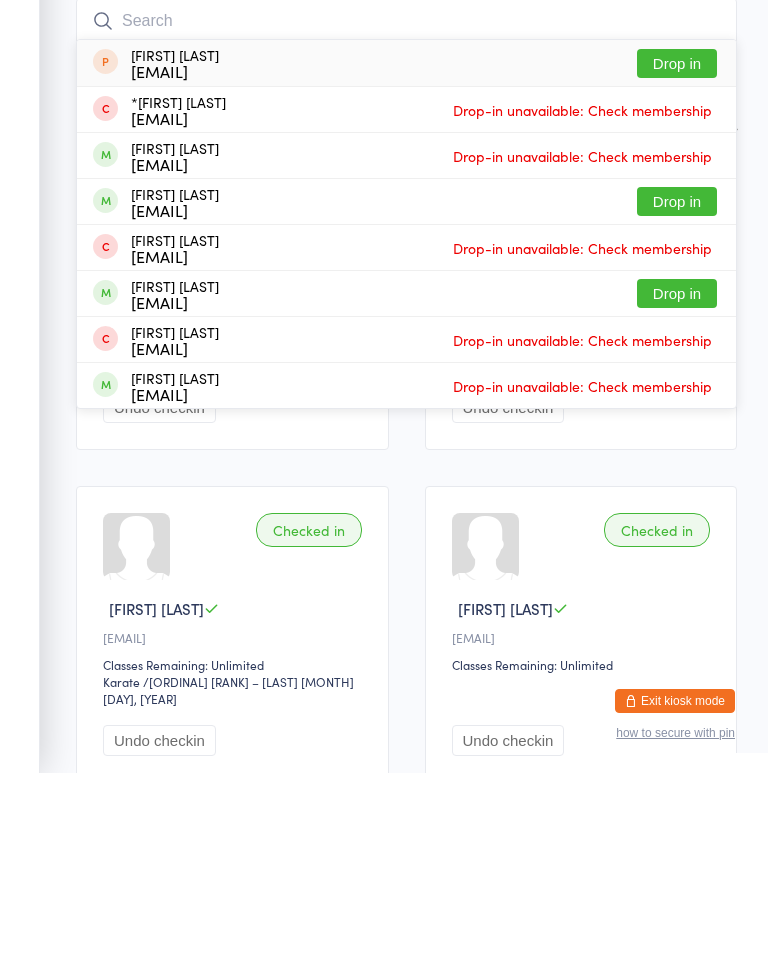 scroll, scrollTop: 181, scrollLeft: 0, axis: vertical 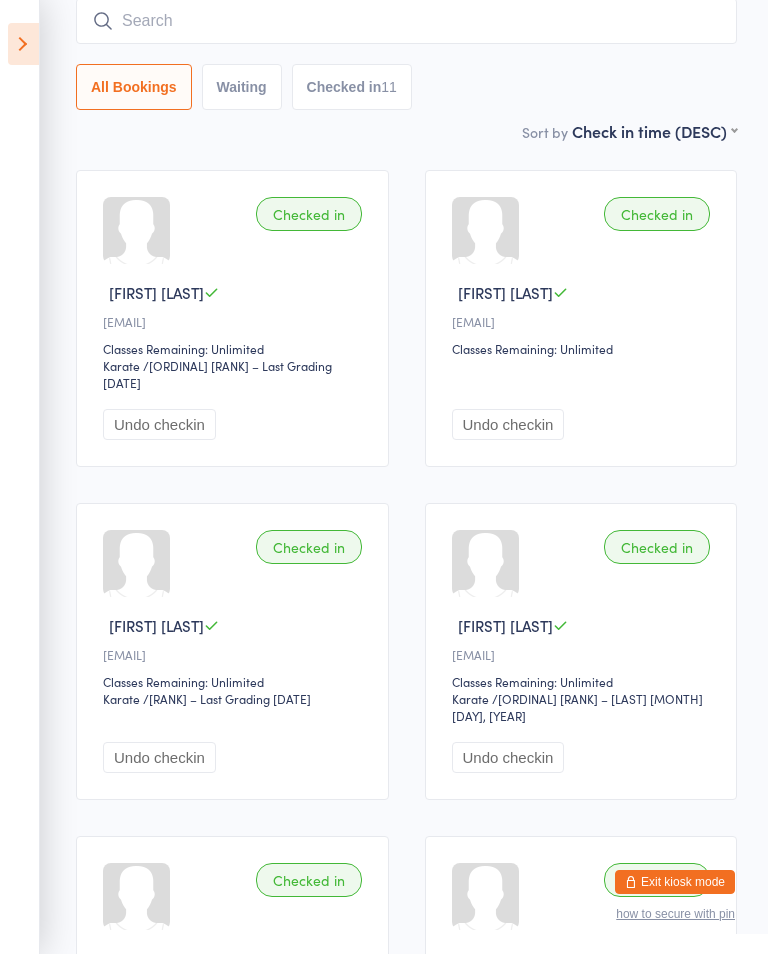 click at bounding box center (406, 21) 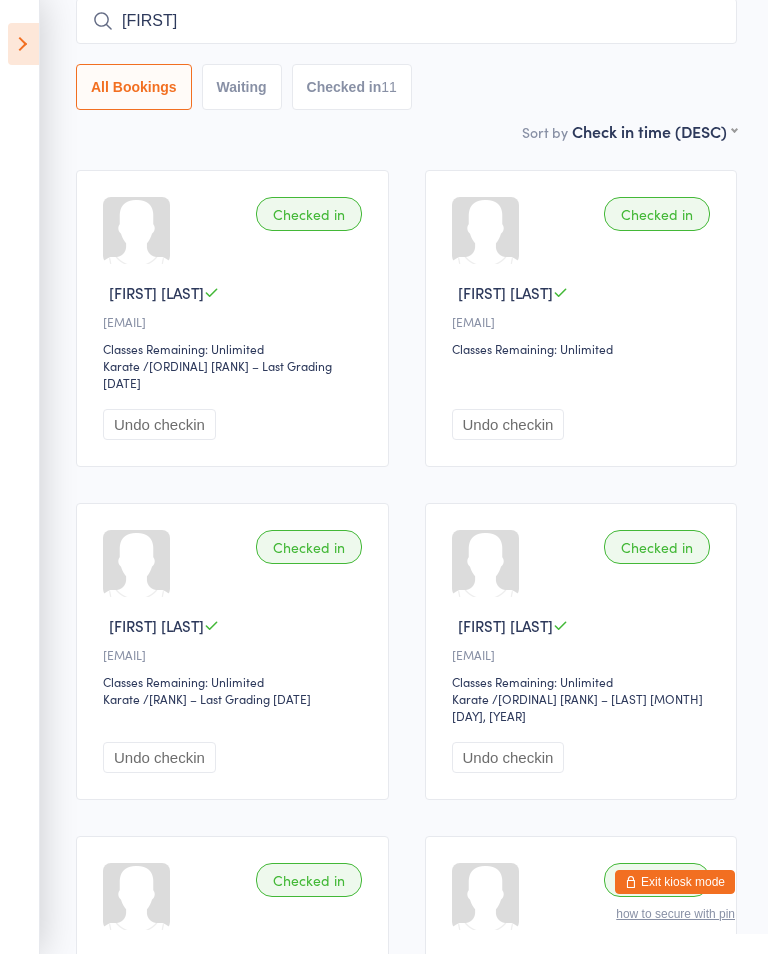 type on "[FIRST]" 